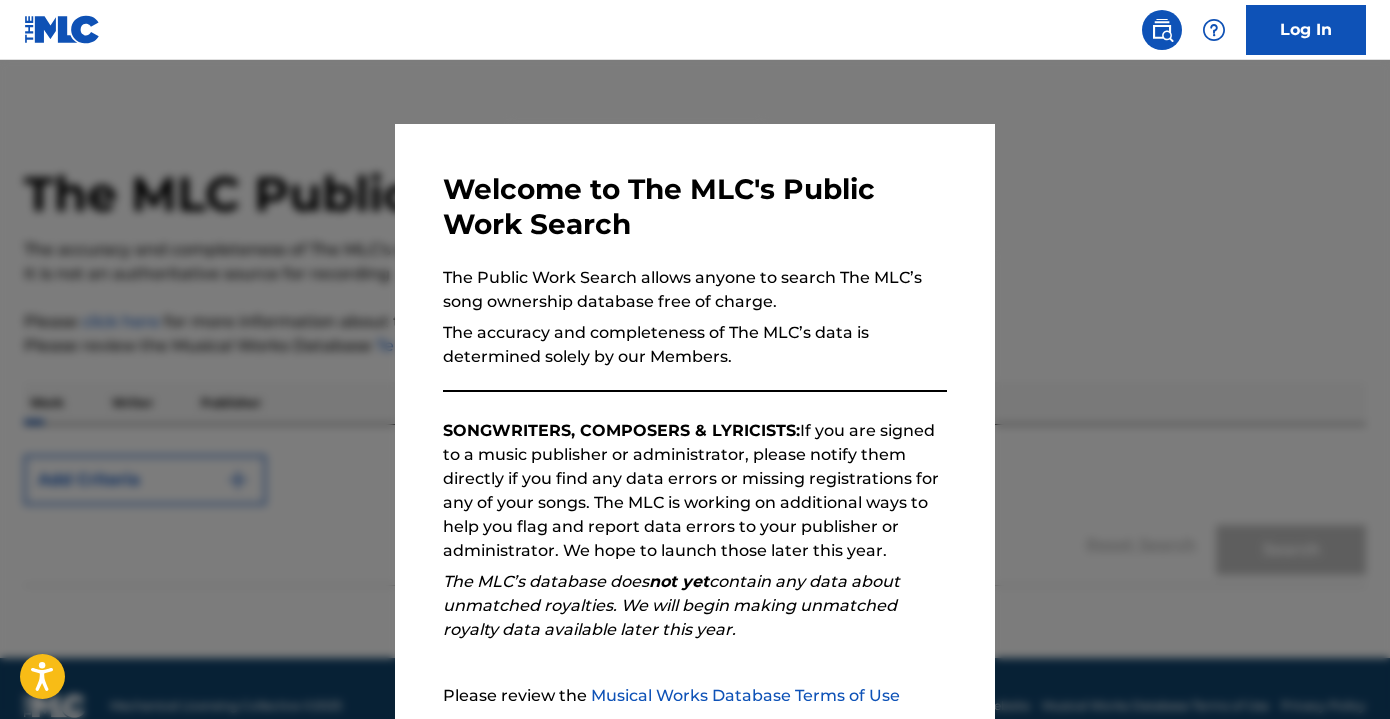 scroll, scrollTop: 0, scrollLeft: 0, axis: both 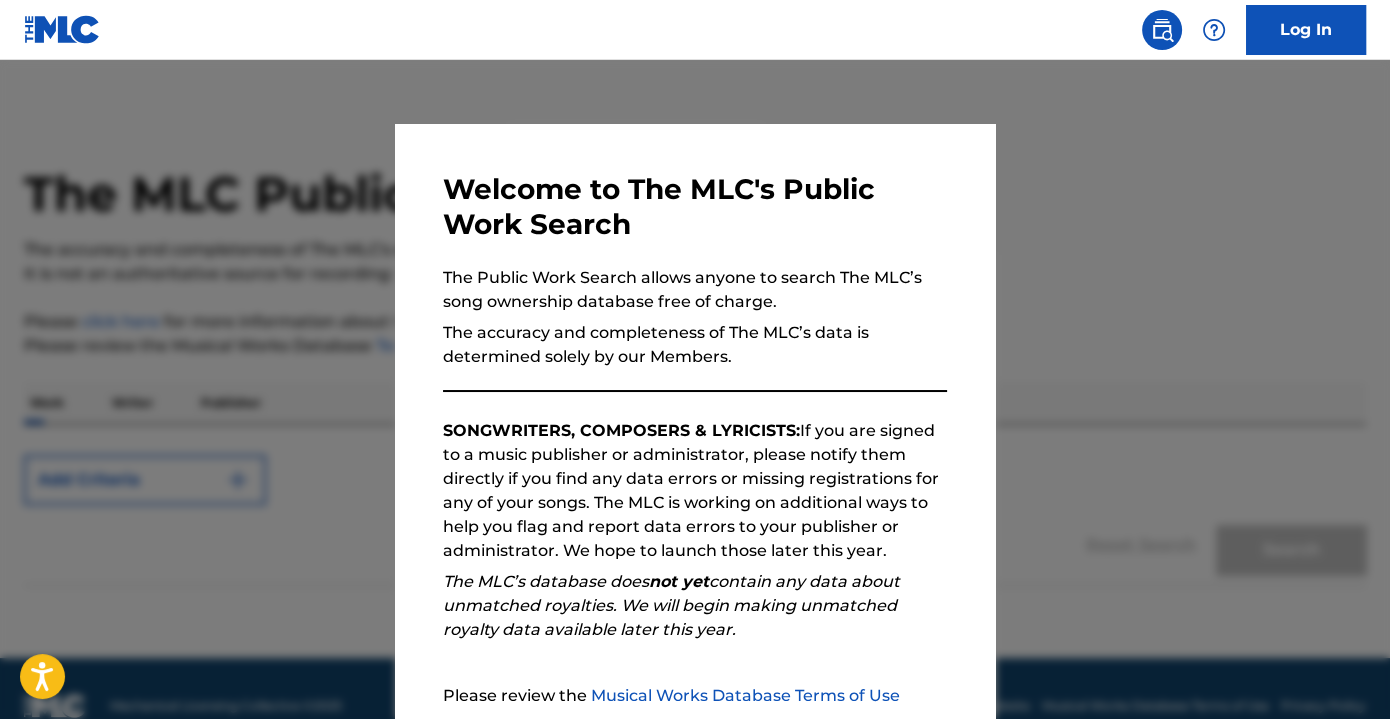 click on "Continue" at bounding box center [857, 837] 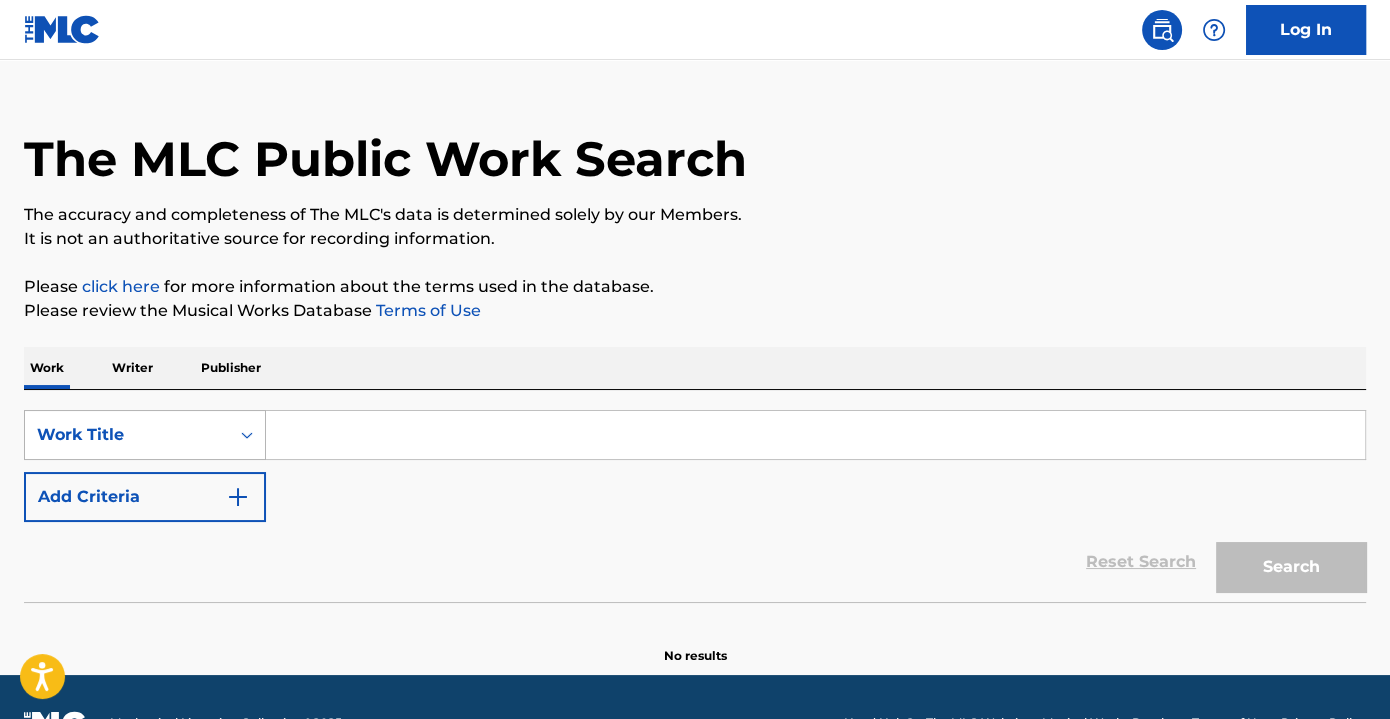click on "Work Title" at bounding box center (145, 435) 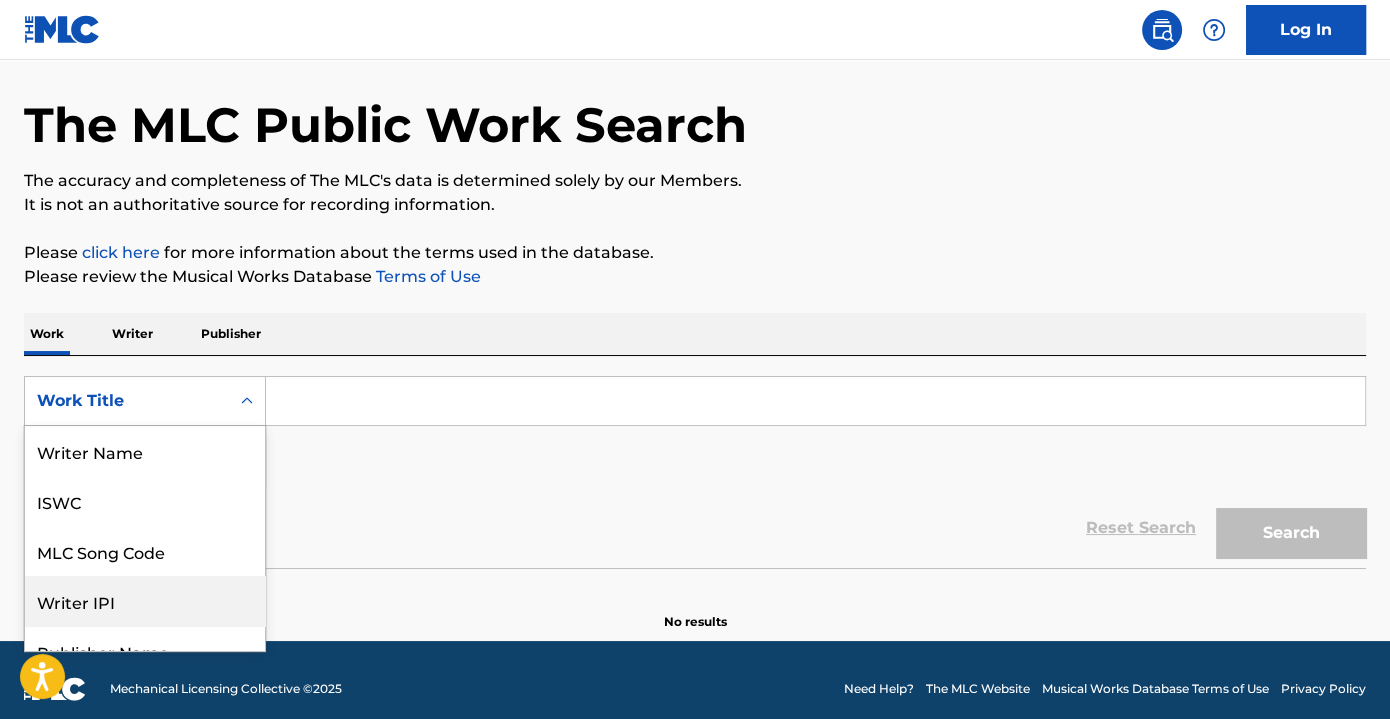 scroll, scrollTop: 76, scrollLeft: 0, axis: vertical 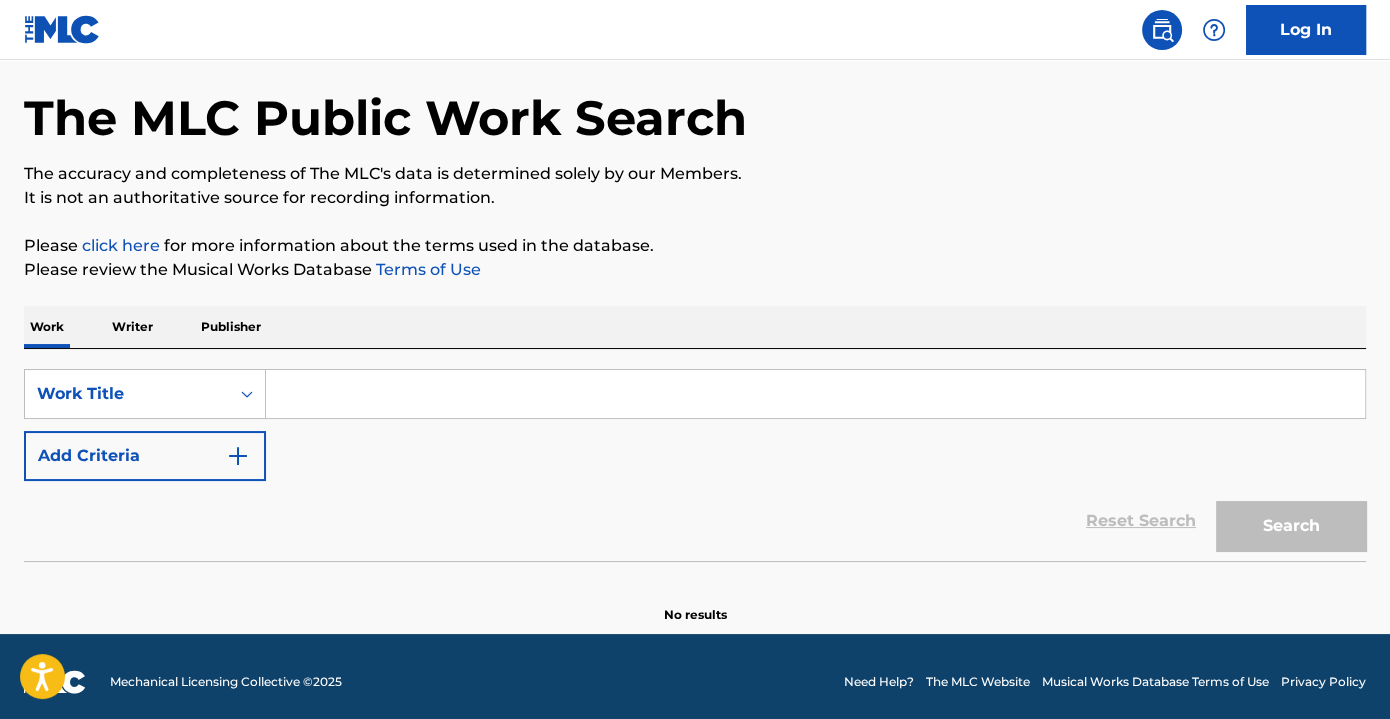 click at bounding box center [815, 394] 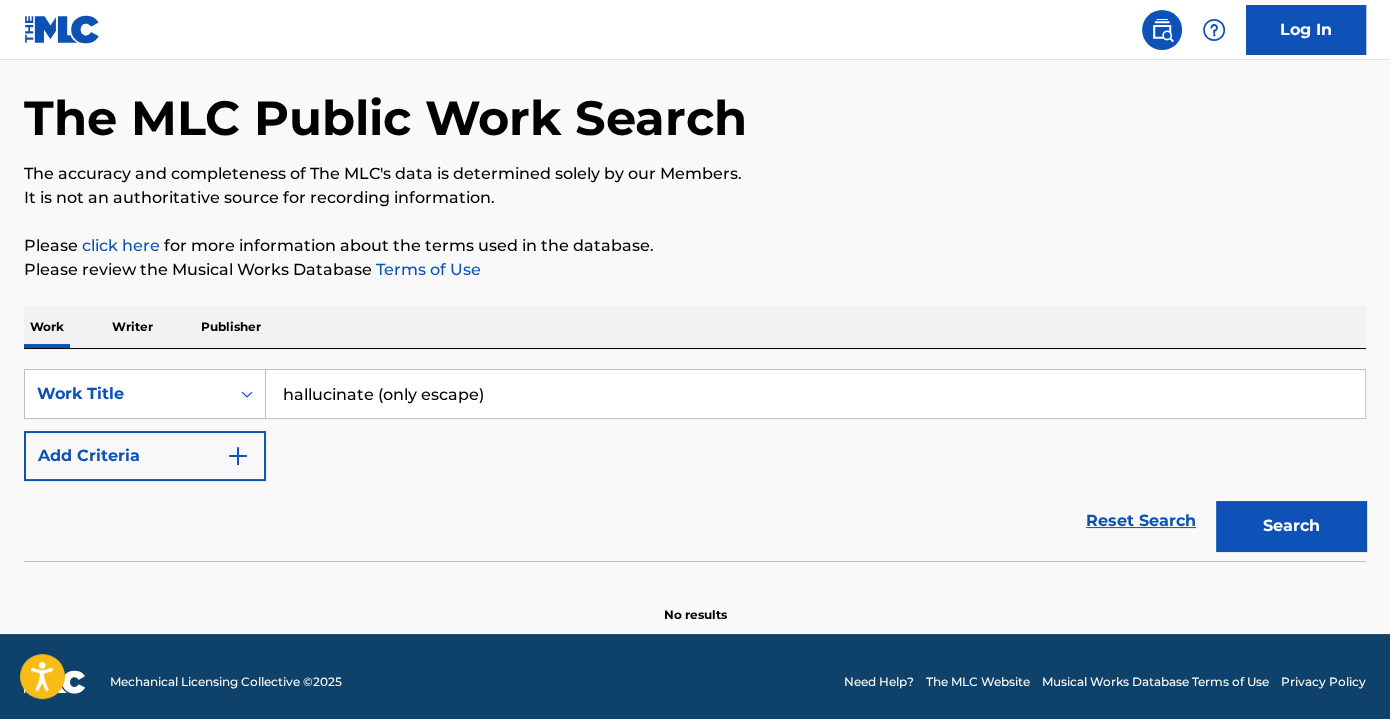 click on "hallucinate (only escape)" at bounding box center (815, 394) 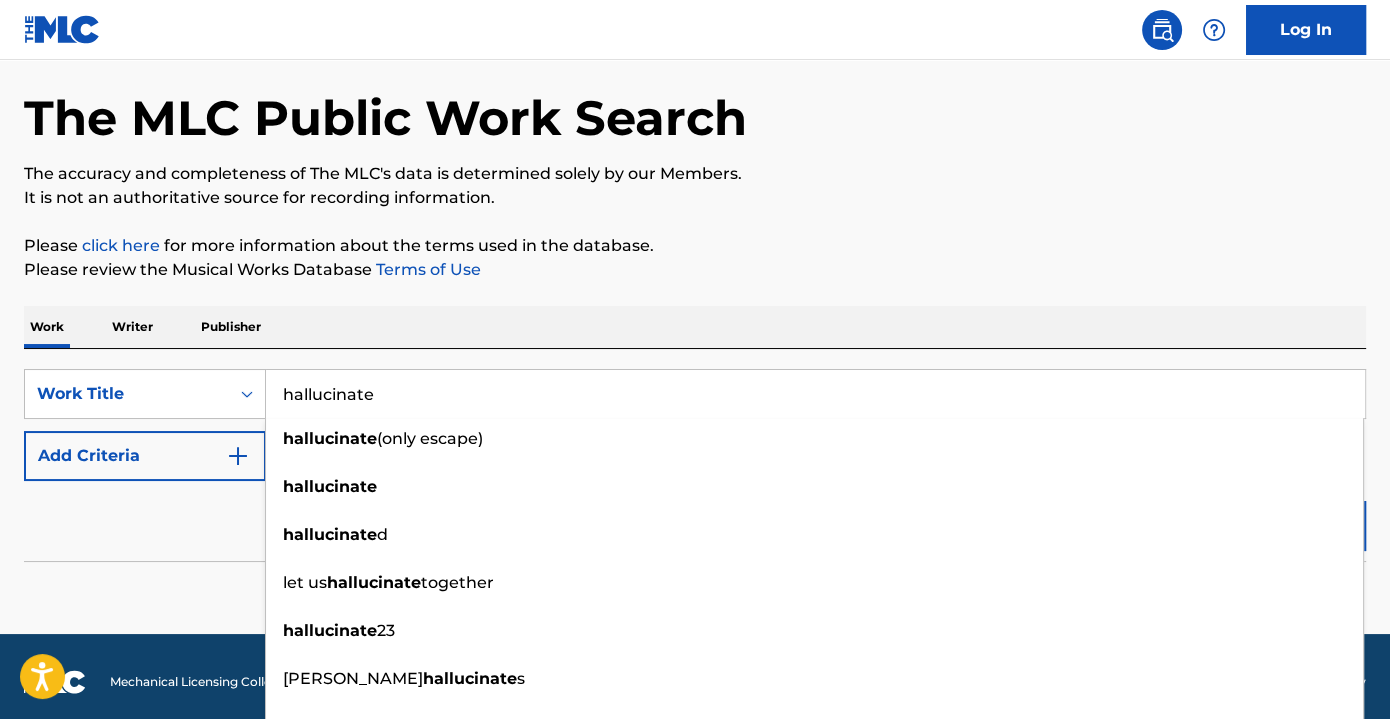type on "hallucinate" 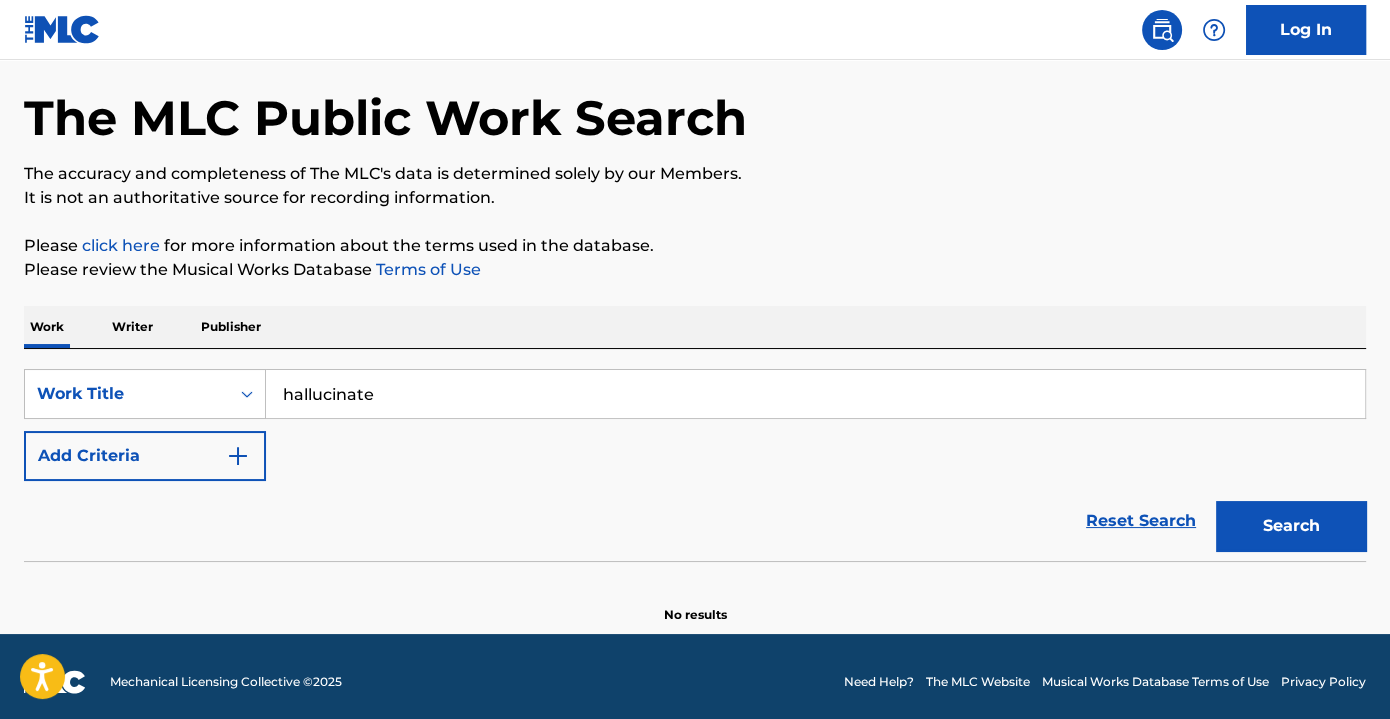 click at bounding box center [238, 456] 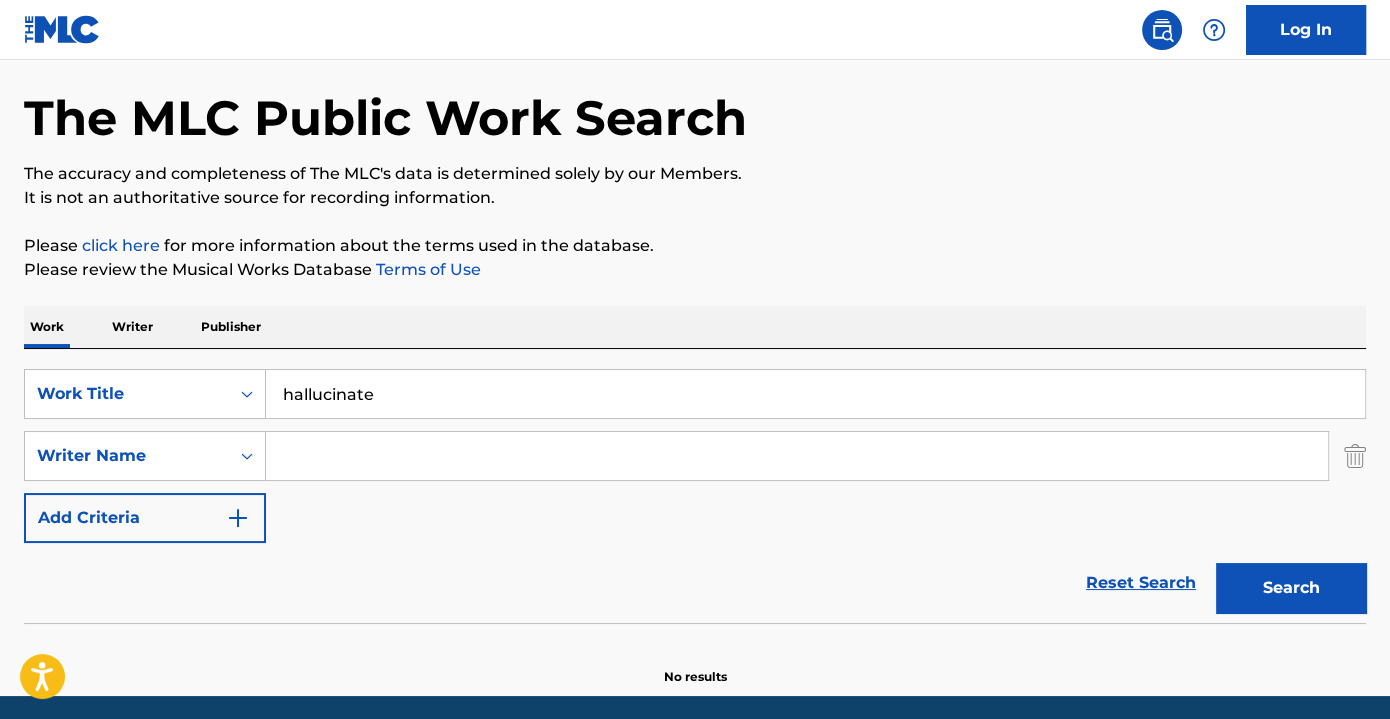 click at bounding box center (797, 456) 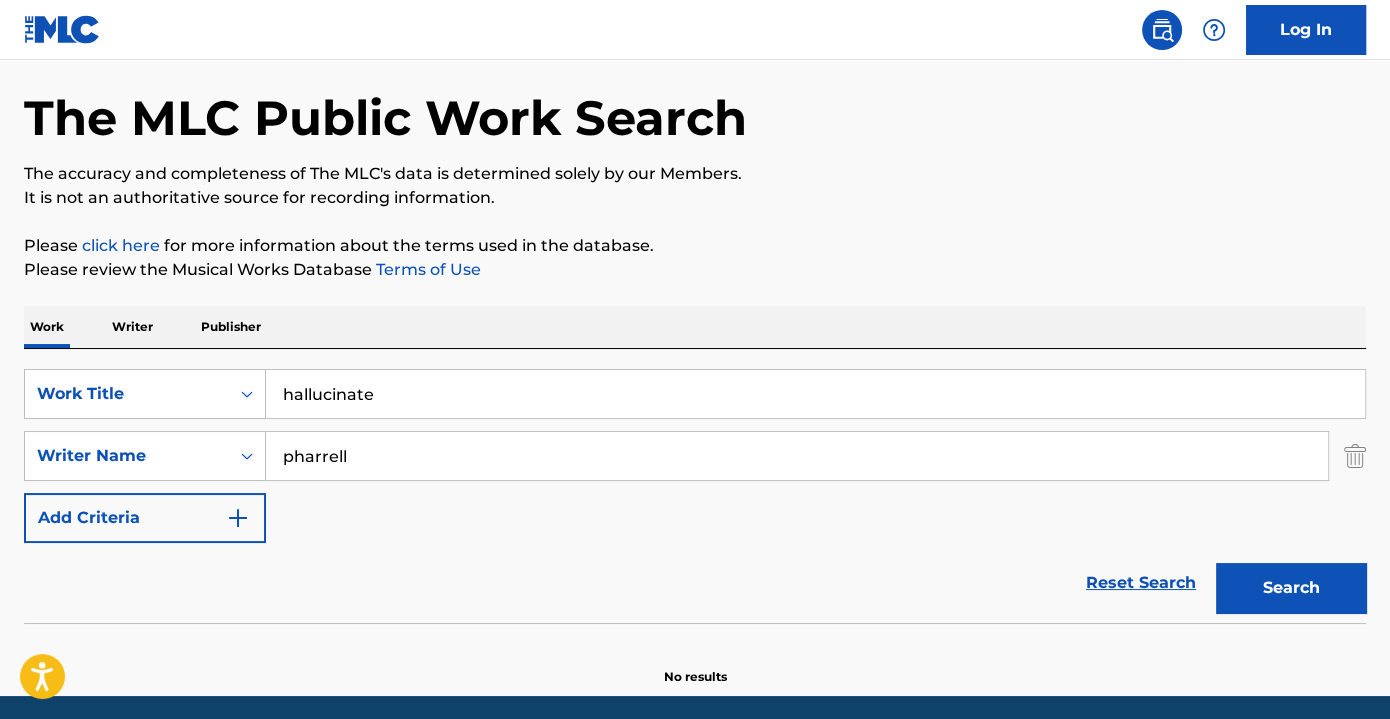 type on "pharrell" 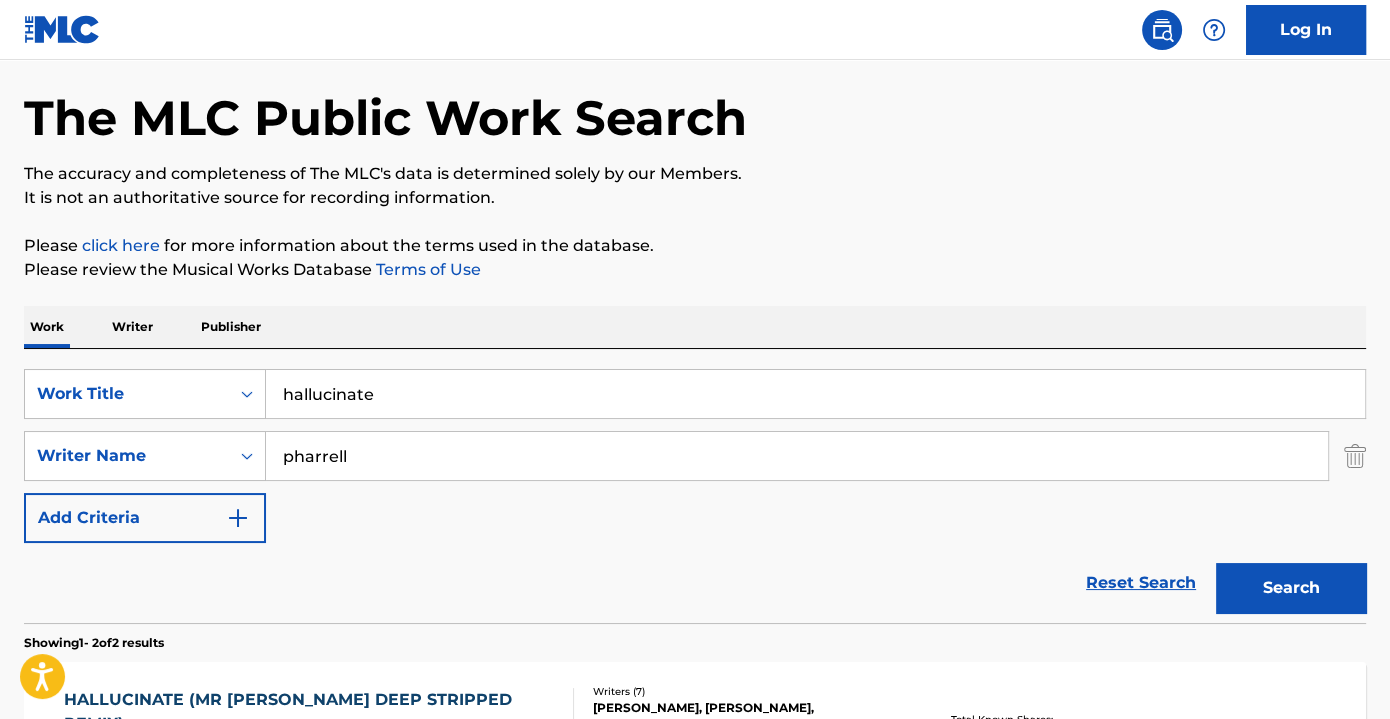 click on "Search" at bounding box center [1291, 588] 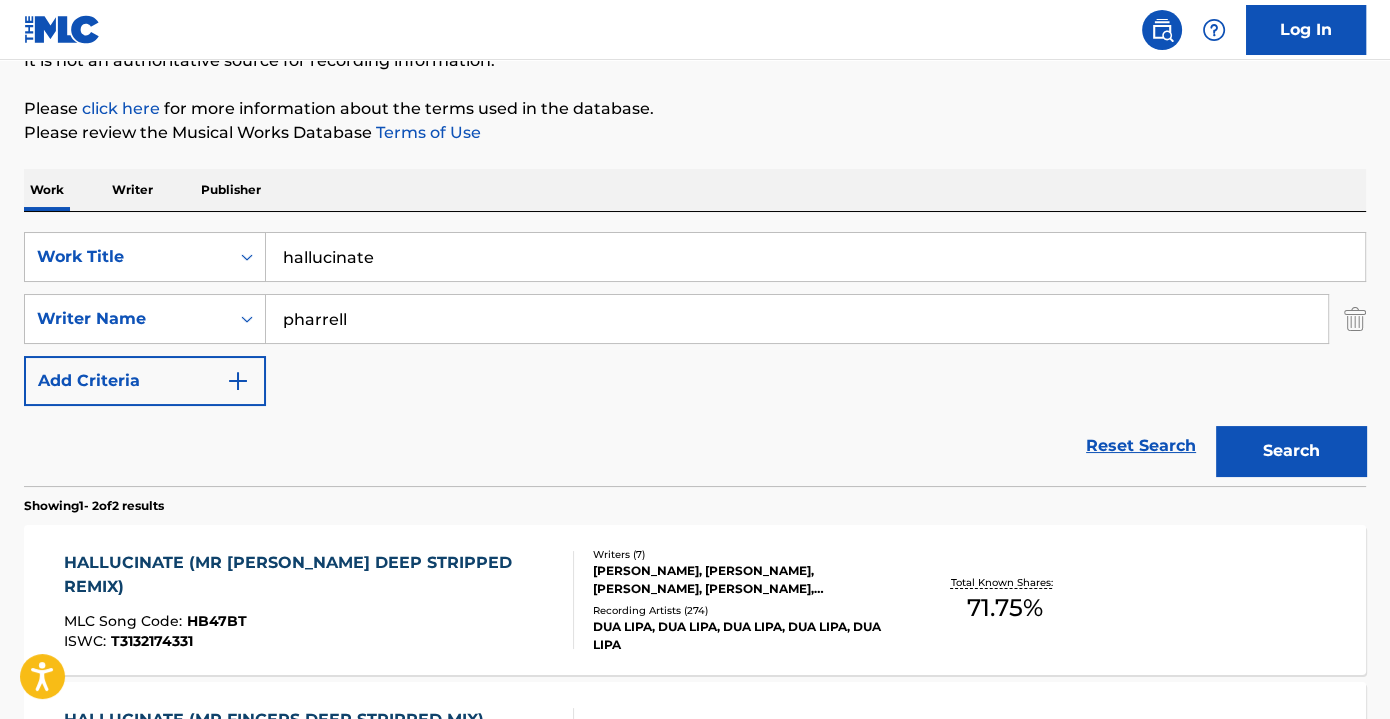 scroll, scrollTop: 258, scrollLeft: 0, axis: vertical 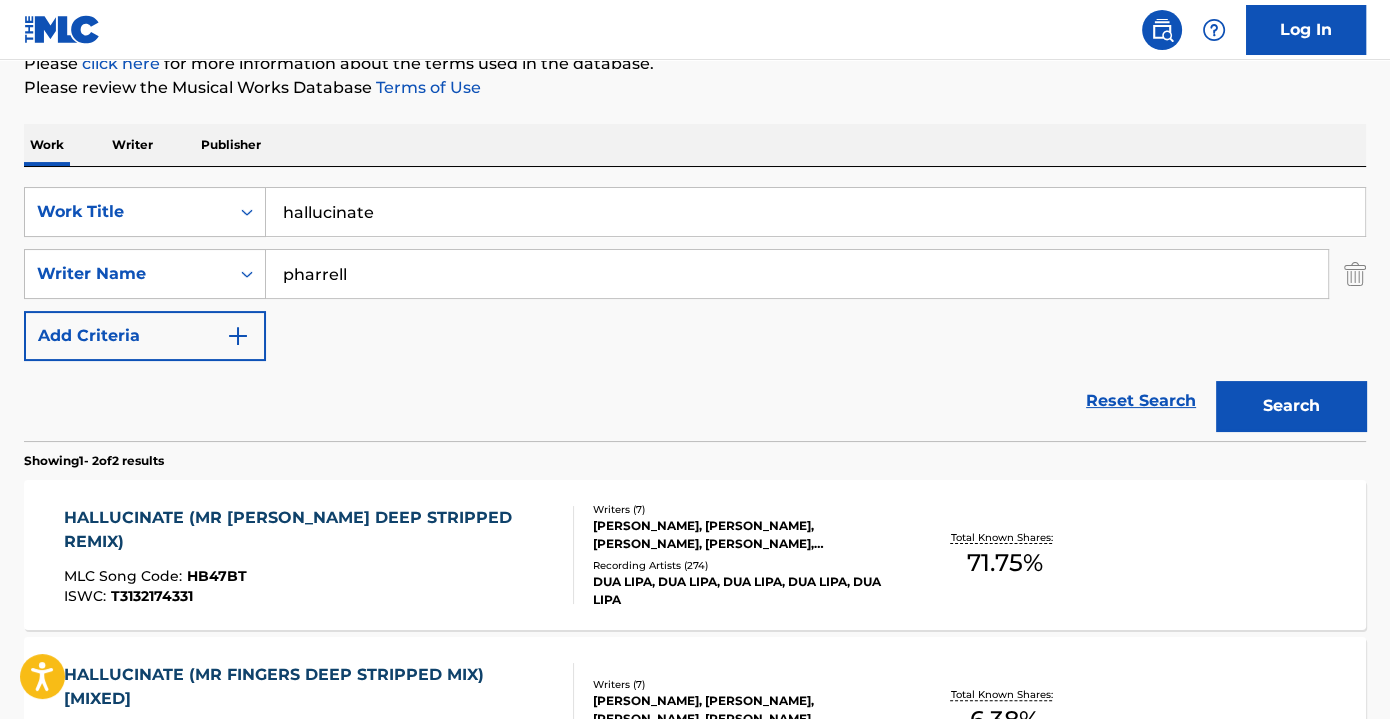 click on "HALLUCINATE (MR [PERSON_NAME] DEEP STRIPPED REMIX) MLC Song Code : HB47BT ISWC : T3132174331 Writers ( 7 ) [PERSON_NAME], [PERSON_NAME], [PERSON_NAME], [PERSON_NAME], [PERSON_NAME] [PERSON_NAME], [PERSON_NAME] Recording Artists ( 274 ) [PERSON_NAME], [PERSON_NAME], [PERSON_NAME], [PERSON_NAME], [PERSON_NAME] Total Known Shares: 71.75 %" at bounding box center (695, 555) 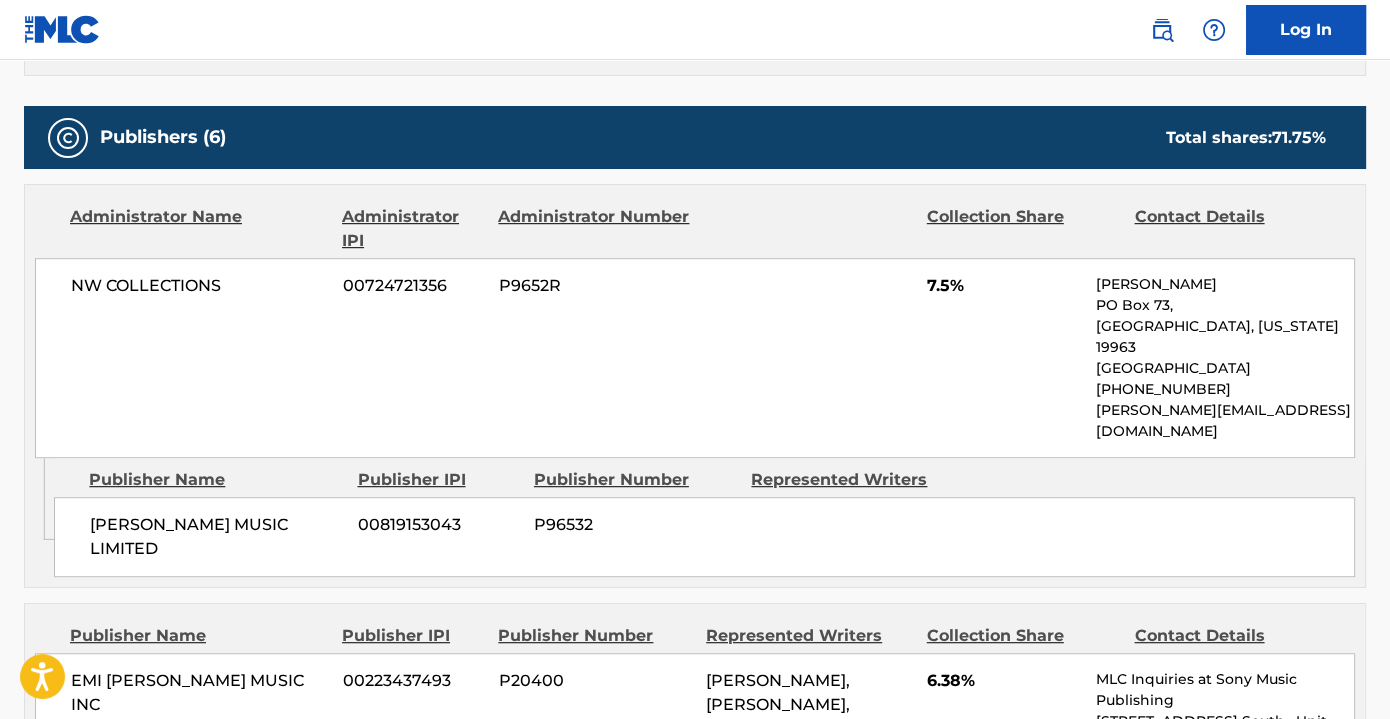 scroll, scrollTop: 1181, scrollLeft: 0, axis: vertical 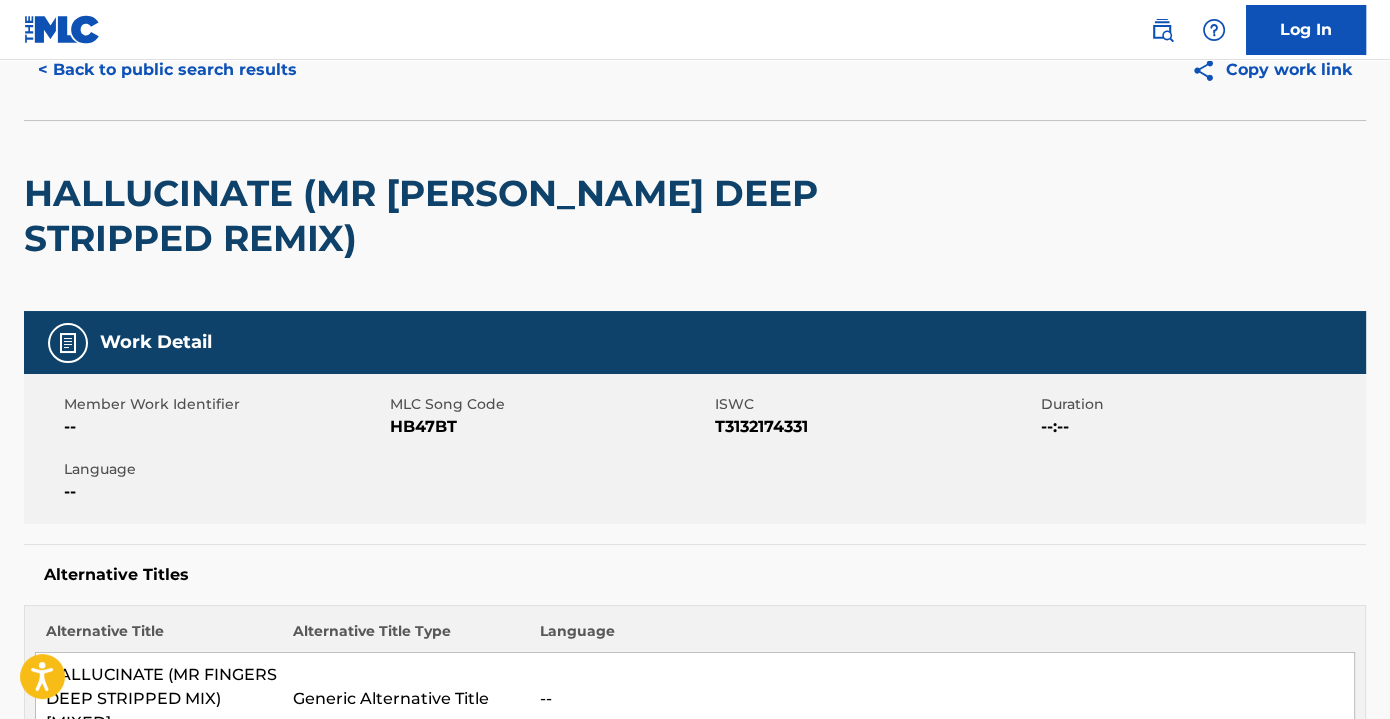click on "< Back to public search results" at bounding box center (167, 70) 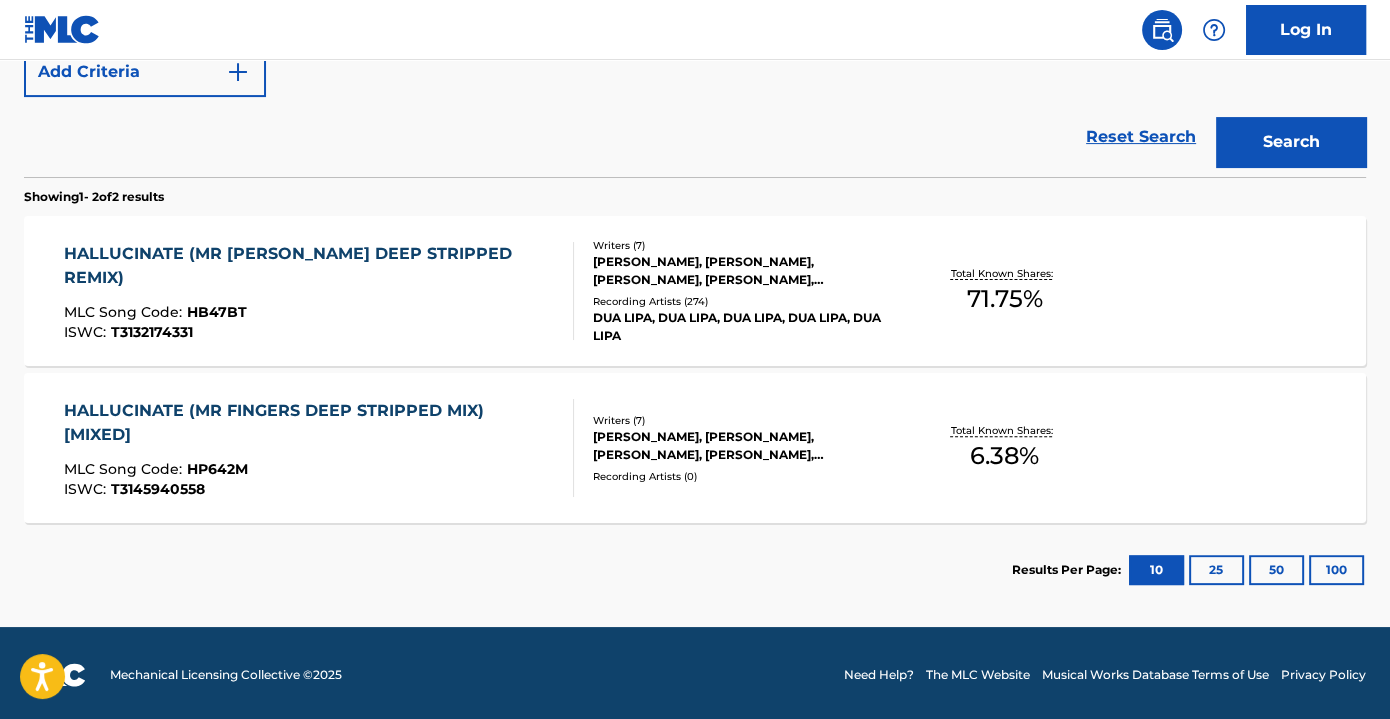 scroll, scrollTop: 525, scrollLeft: 0, axis: vertical 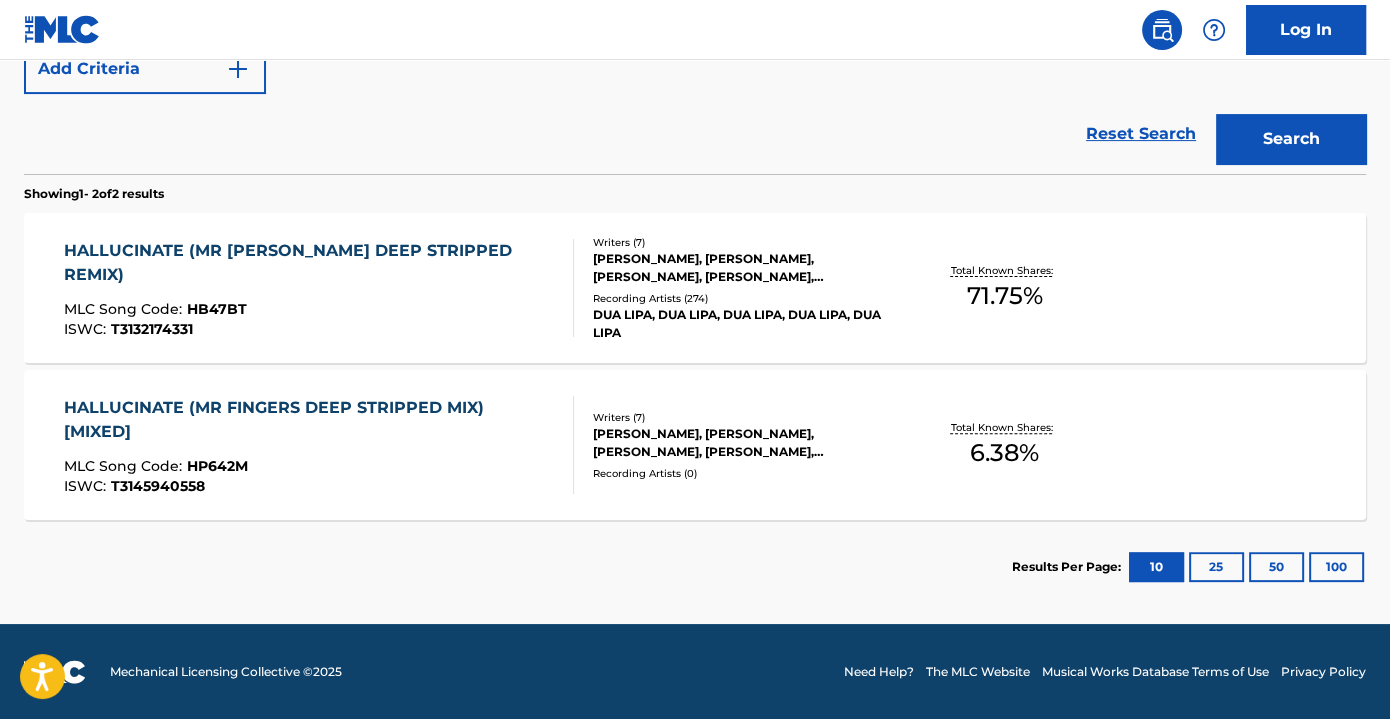 click on "DUA LIPA, DUA LIPA, DUA LIPA, DUA LIPA, DUA LIPA" at bounding box center [743, 324] 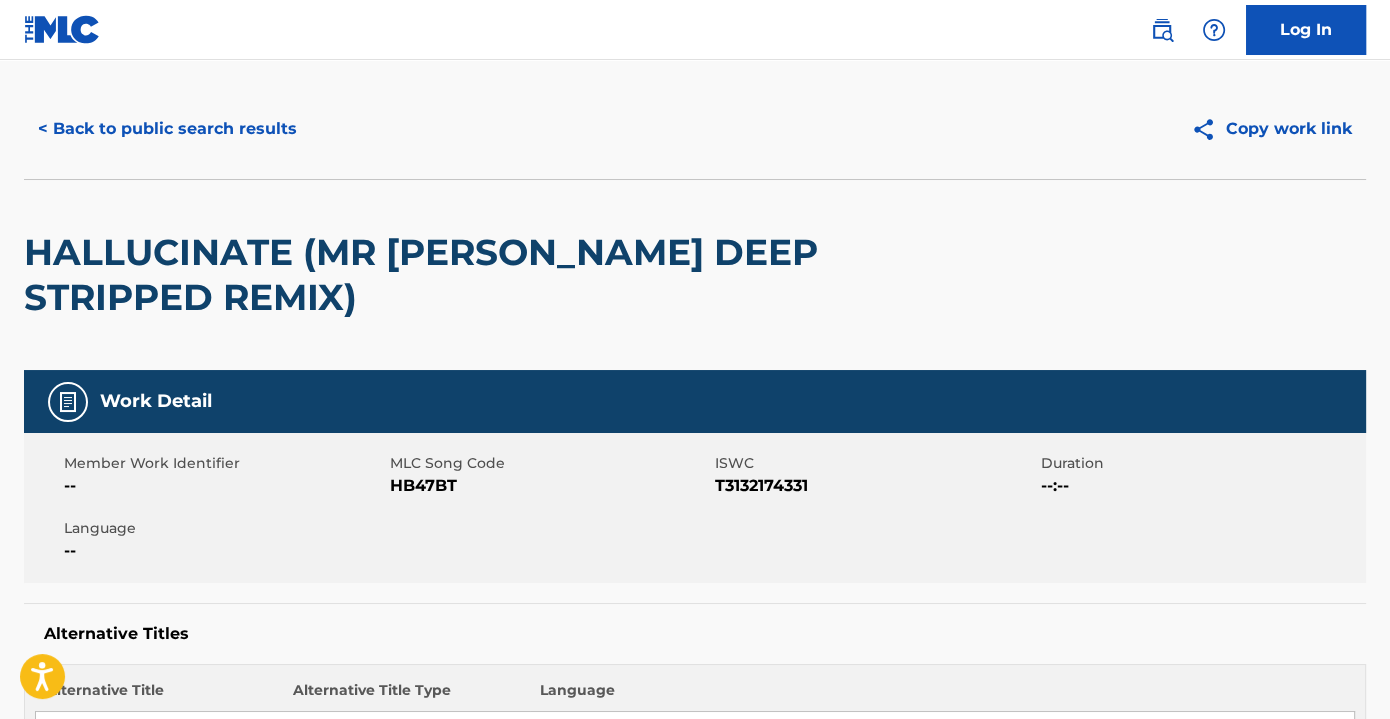 scroll, scrollTop: 0, scrollLeft: 0, axis: both 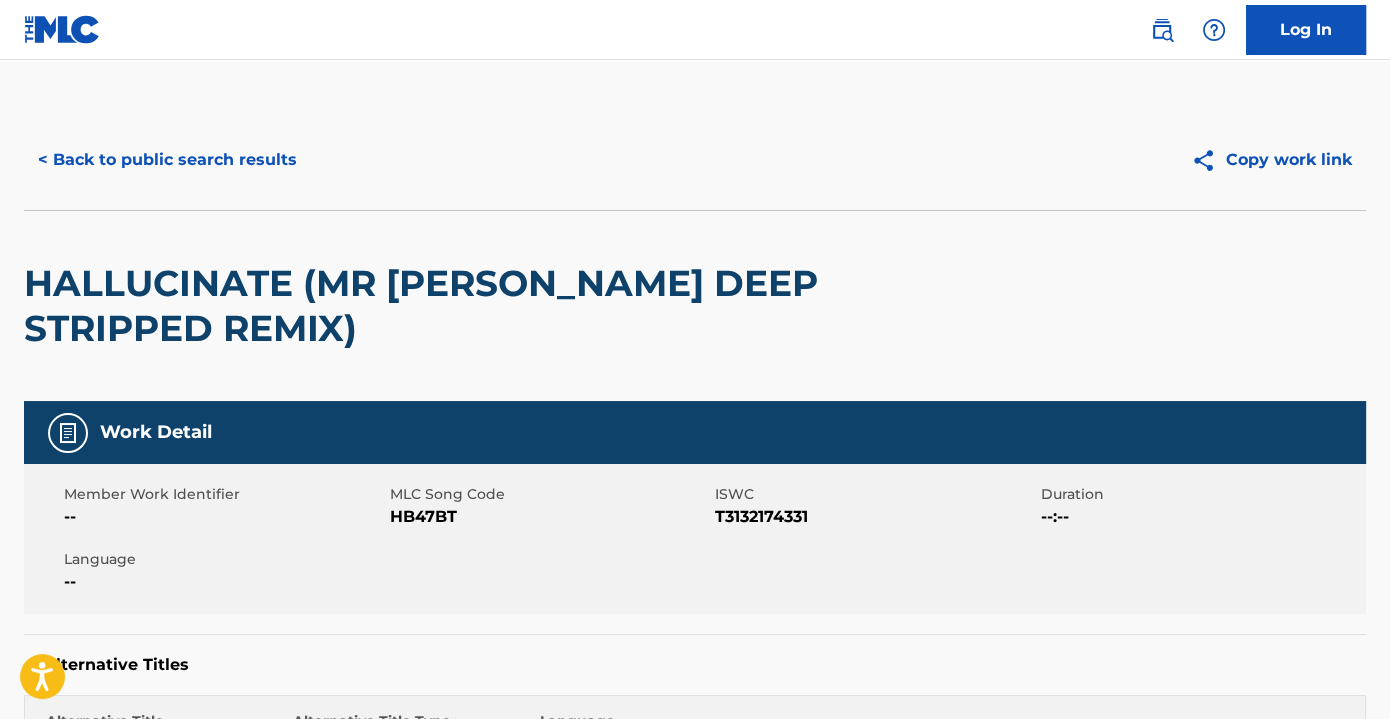 click on "< Back to public search results" at bounding box center [167, 160] 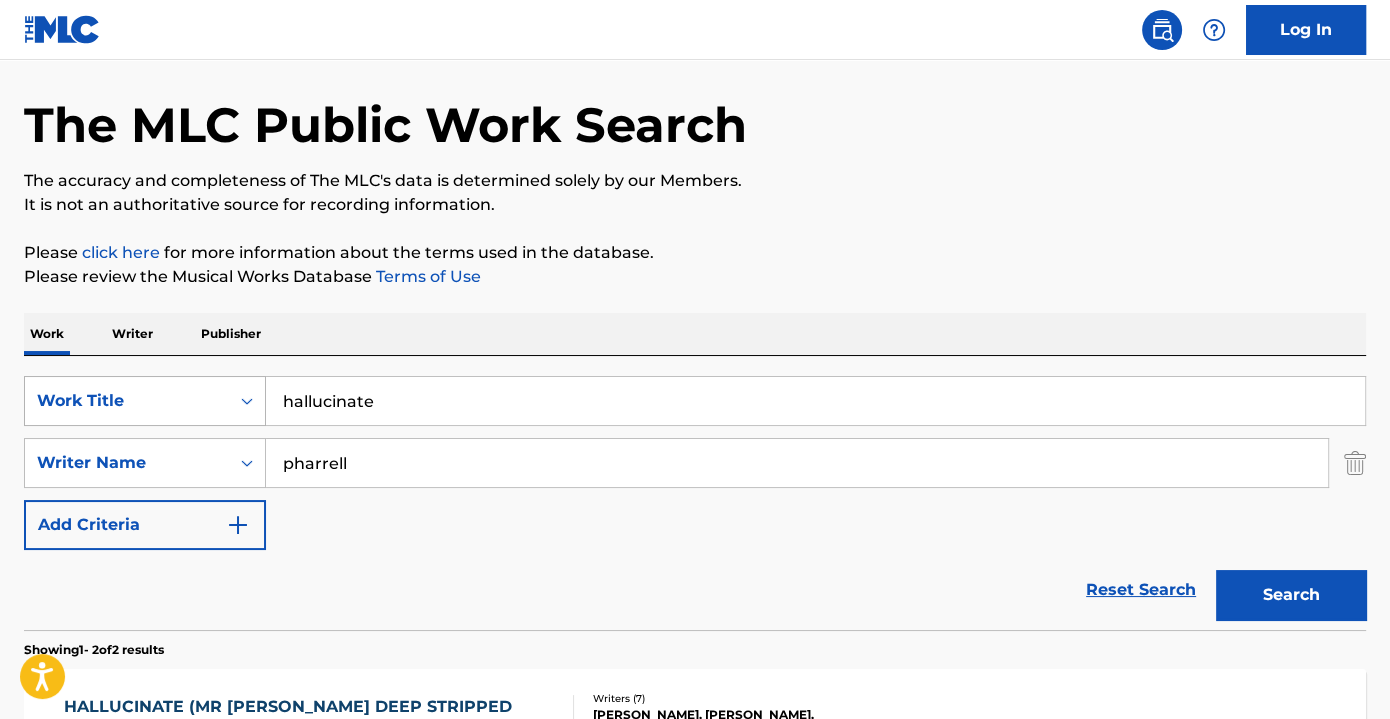 click at bounding box center (247, 401) 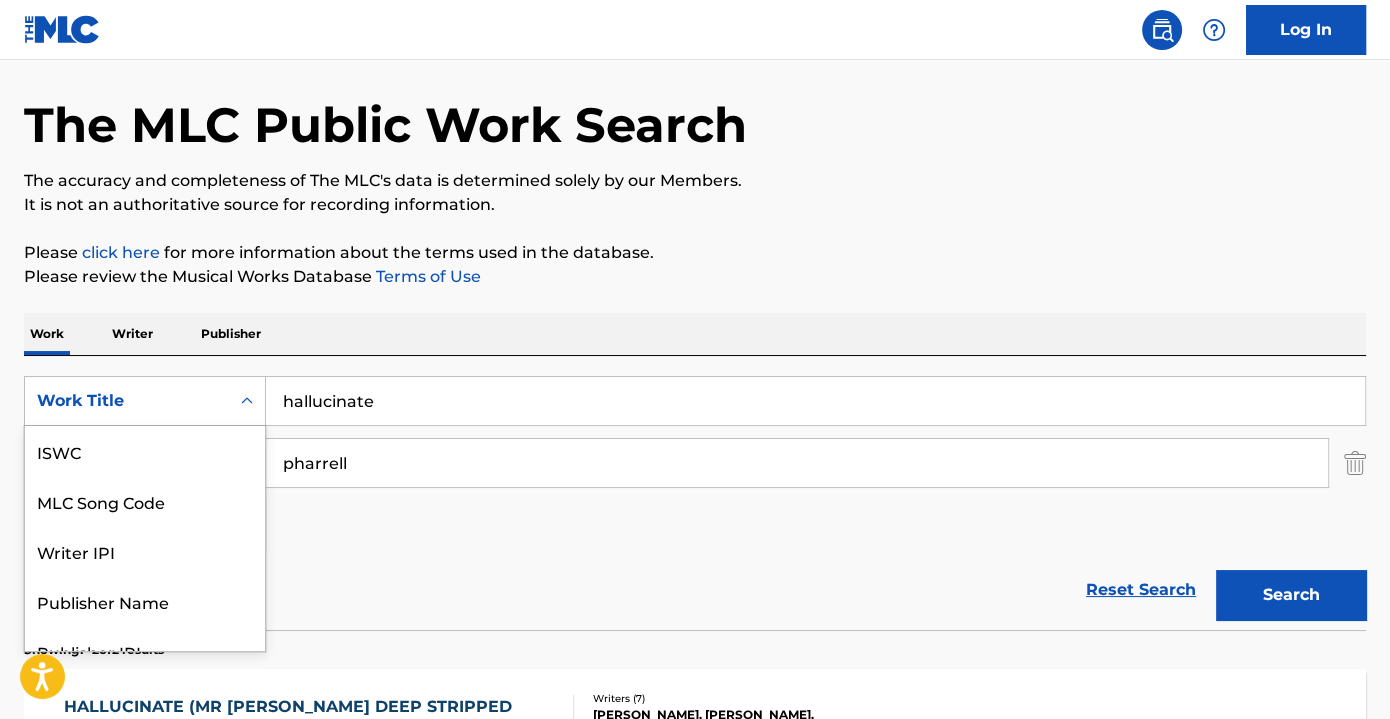 scroll, scrollTop: 75, scrollLeft: 0, axis: vertical 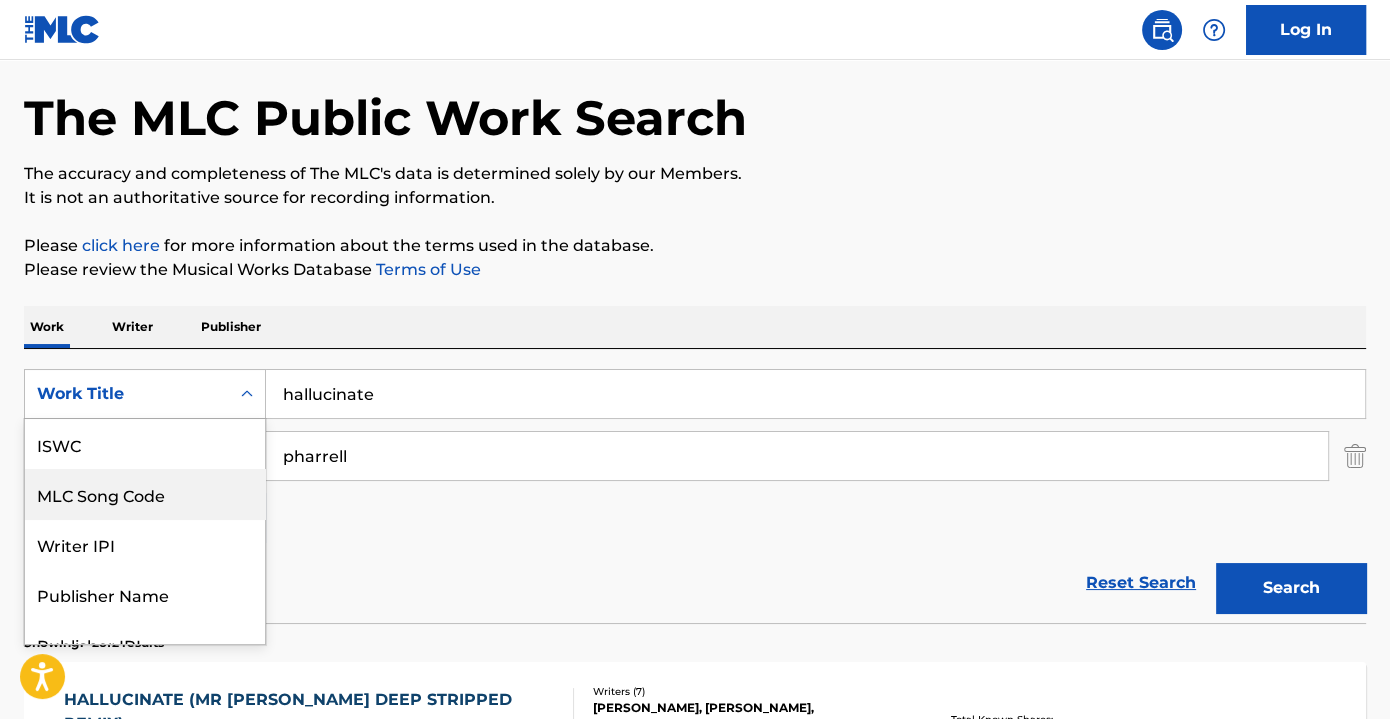 click on "MLC Song Code" at bounding box center [145, 494] 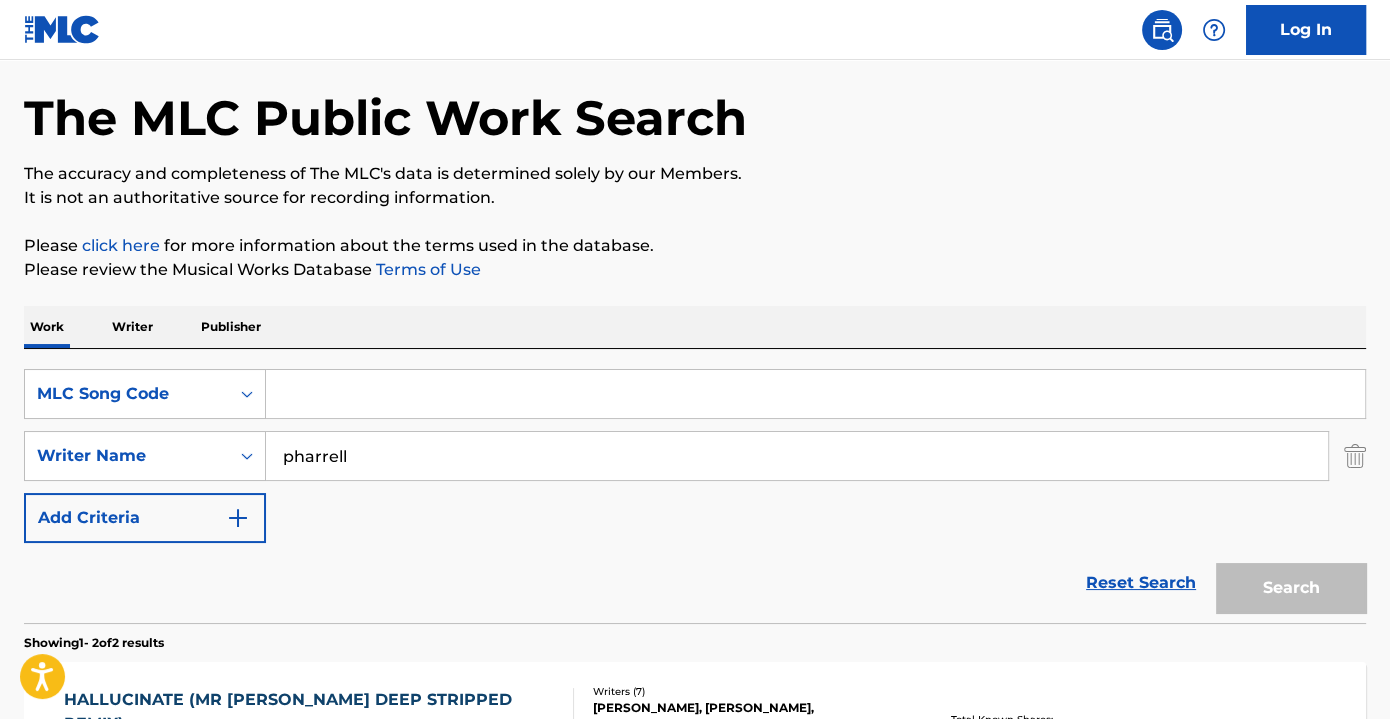 click at bounding box center (815, 394) 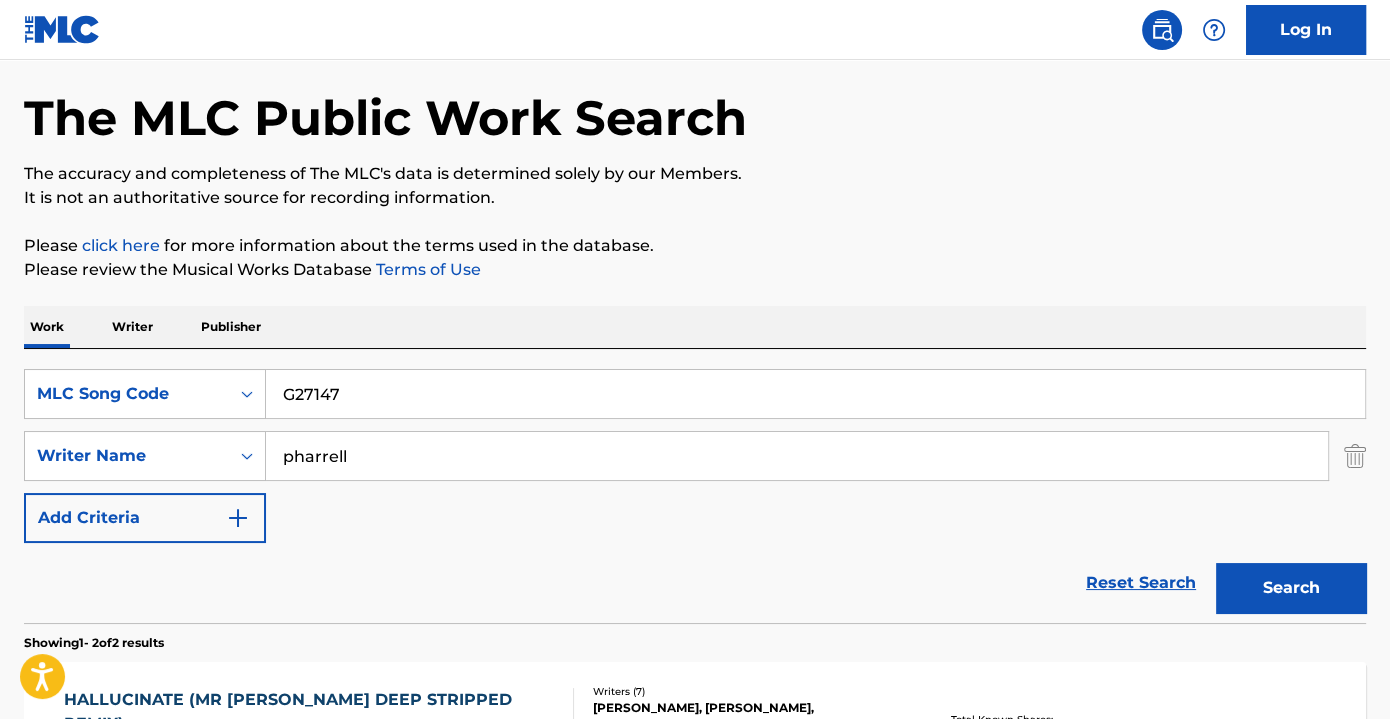 type on "G27147" 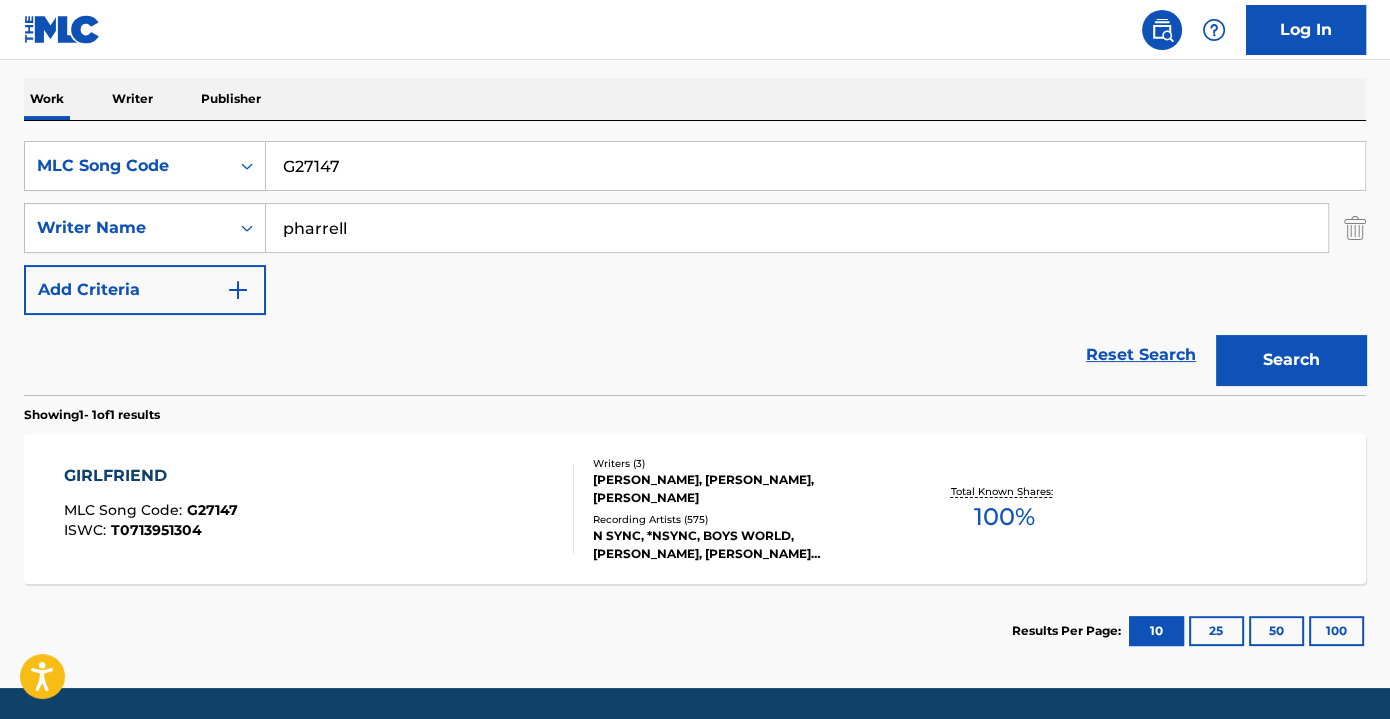 scroll, scrollTop: 349, scrollLeft: 0, axis: vertical 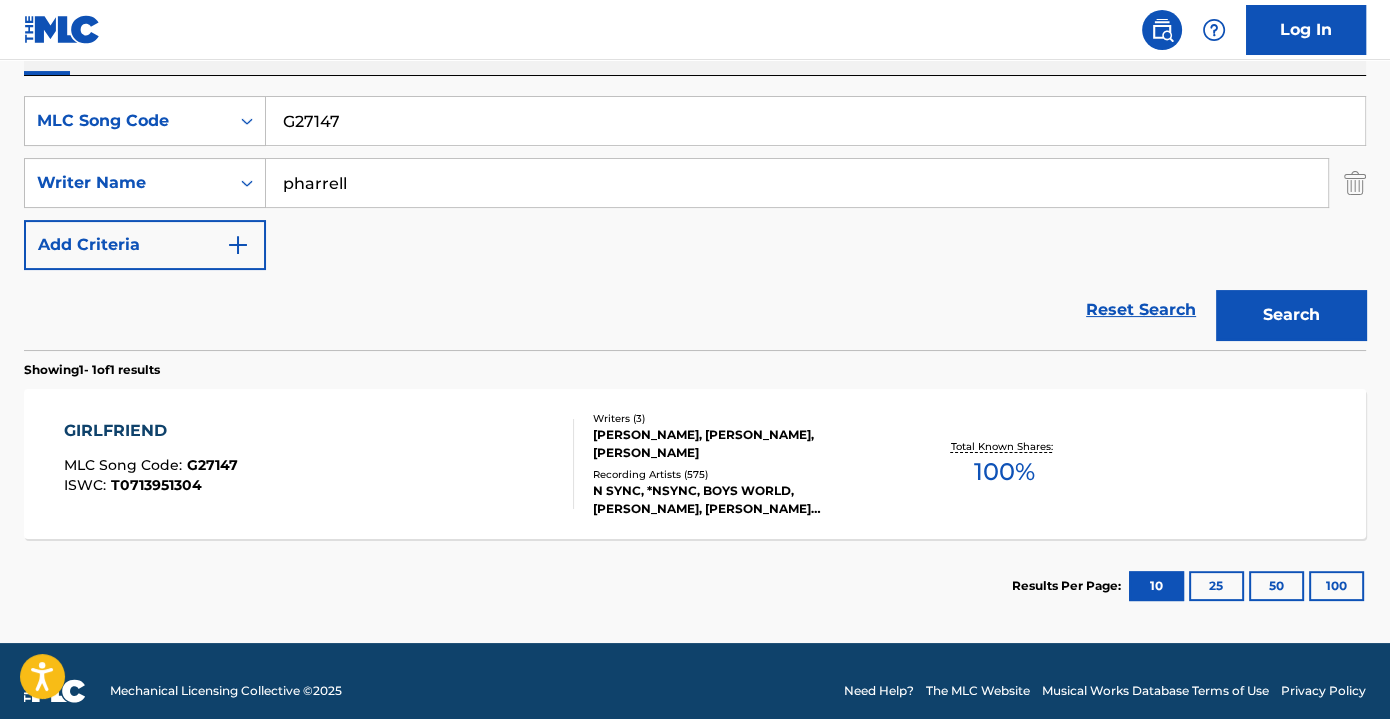 click on "Recording Artists ( 575 )" at bounding box center (743, 474) 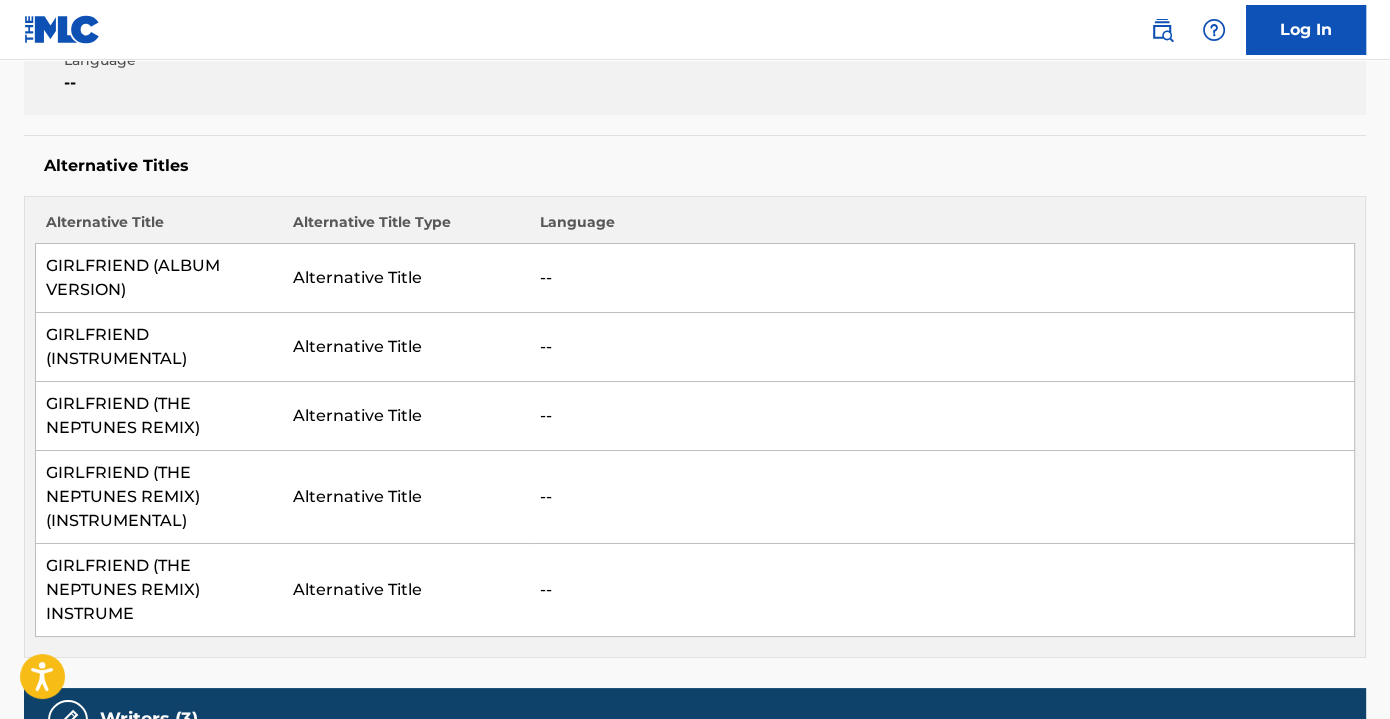 scroll, scrollTop: 0, scrollLeft: 0, axis: both 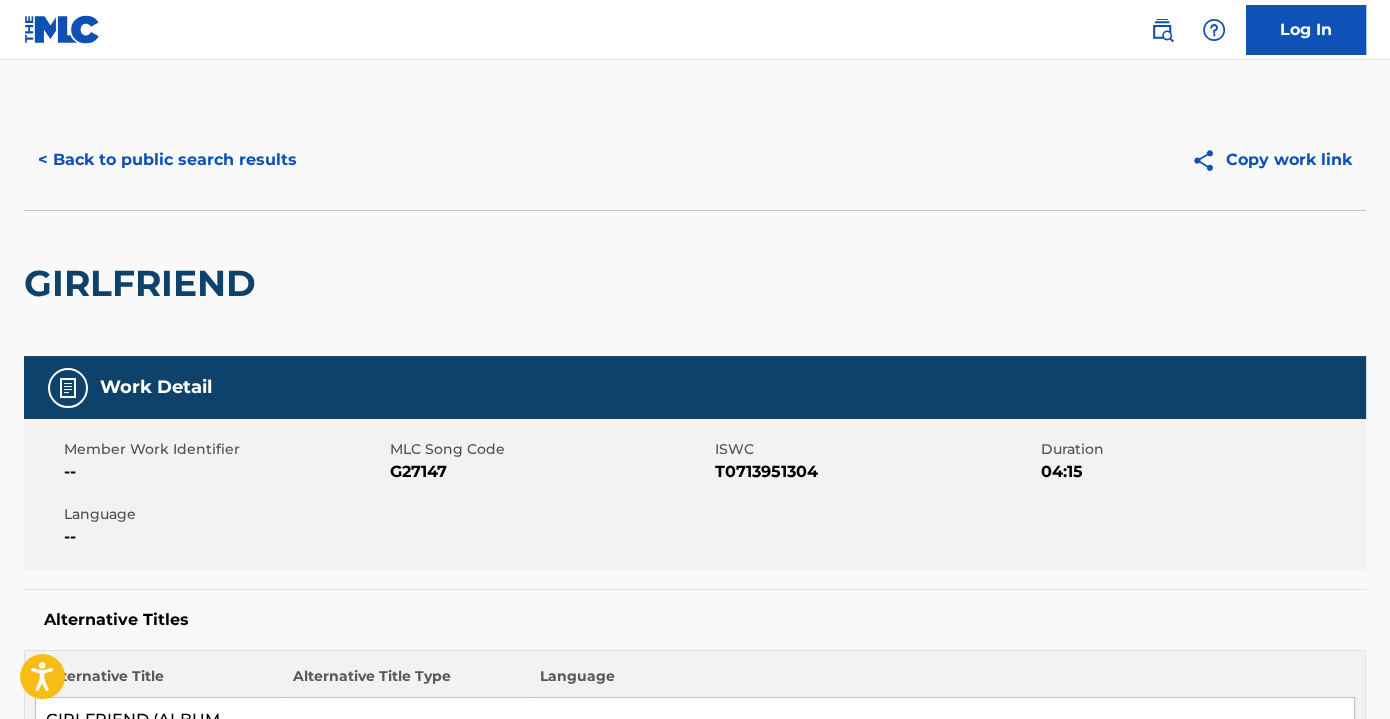 click on "< Back to public search results" at bounding box center (167, 160) 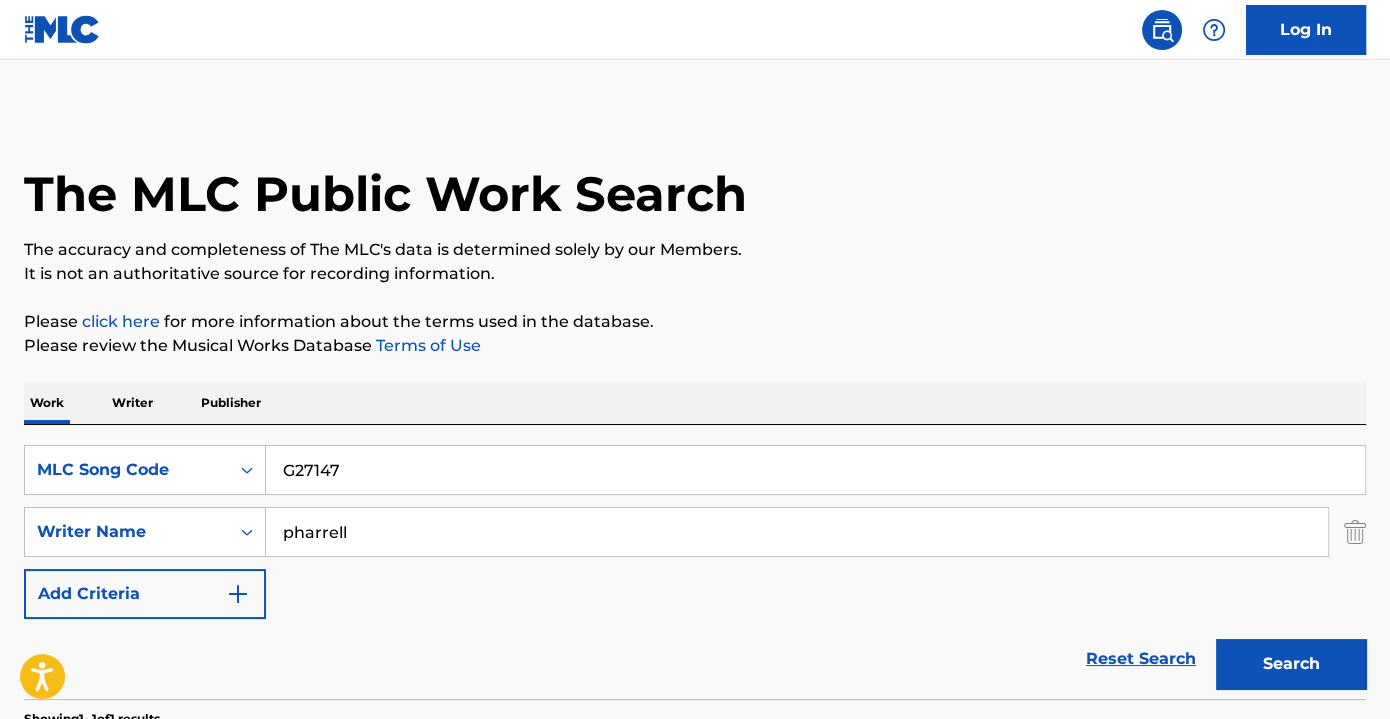 scroll, scrollTop: 254, scrollLeft: 0, axis: vertical 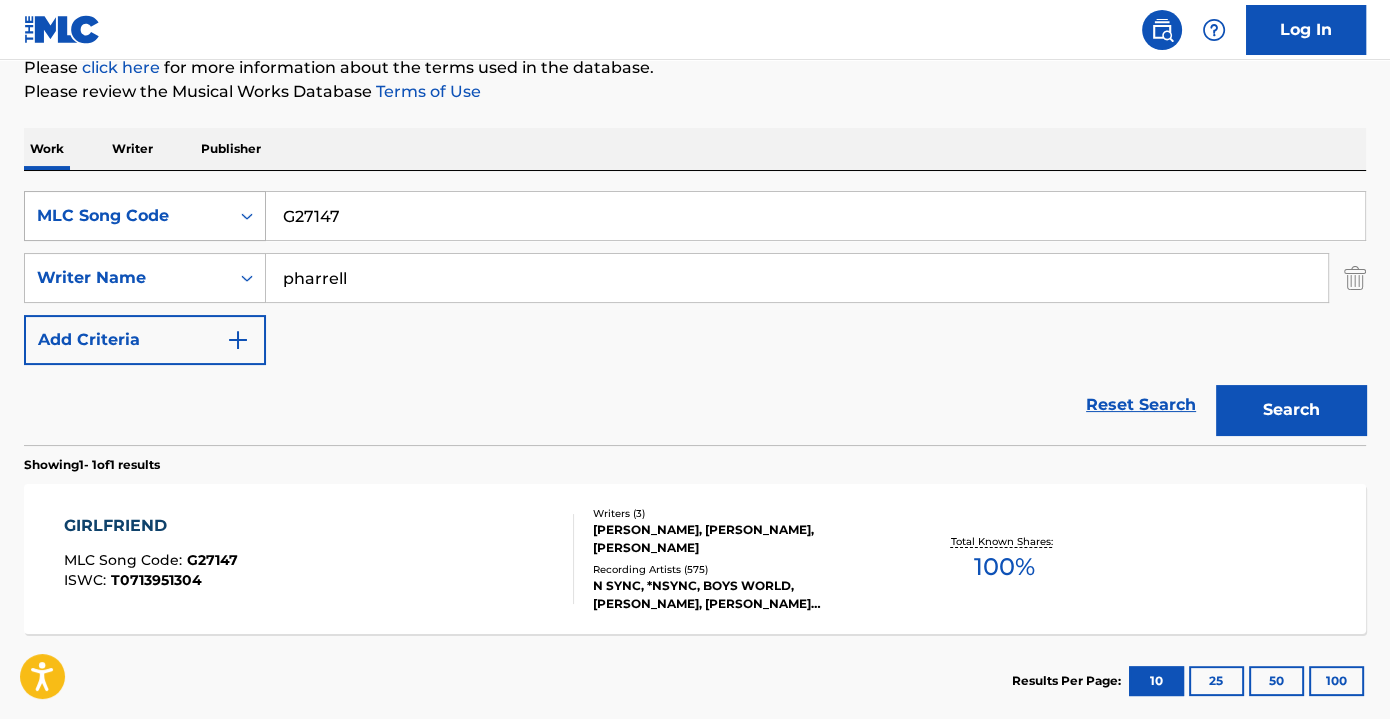 drag, startPoint x: 378, startPoint y: 223, endPoint x: 253, endPoint y: 221, distance: 125.016 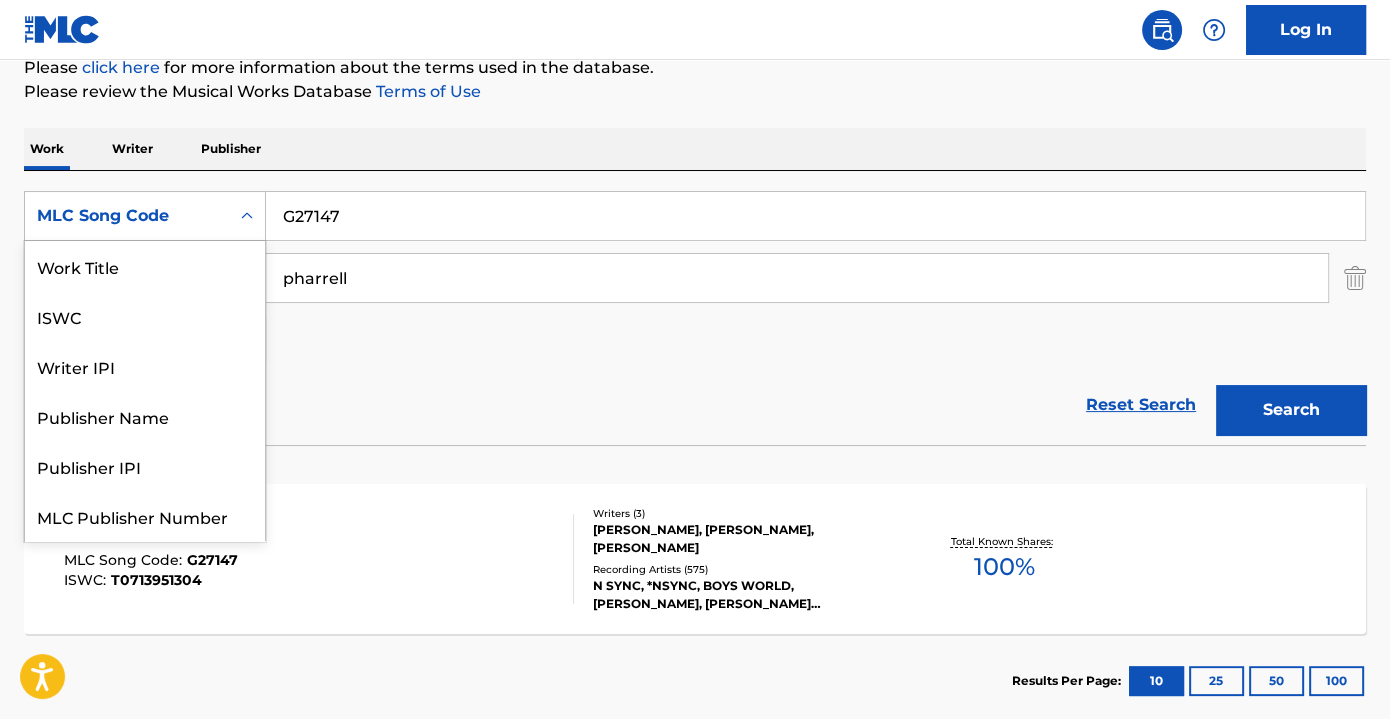 click at bounding box center [247, 216] 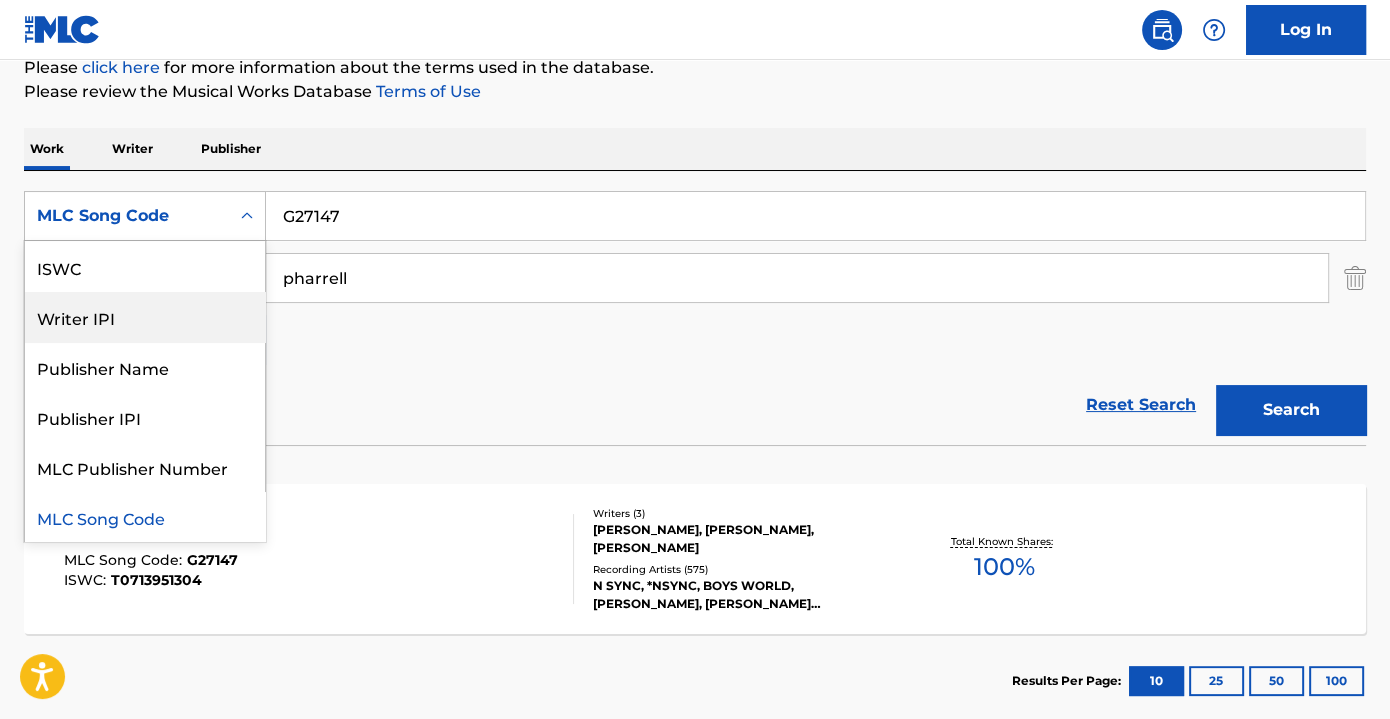 scroll, scrollTop: 0, scrollLeft: 0, axis: both 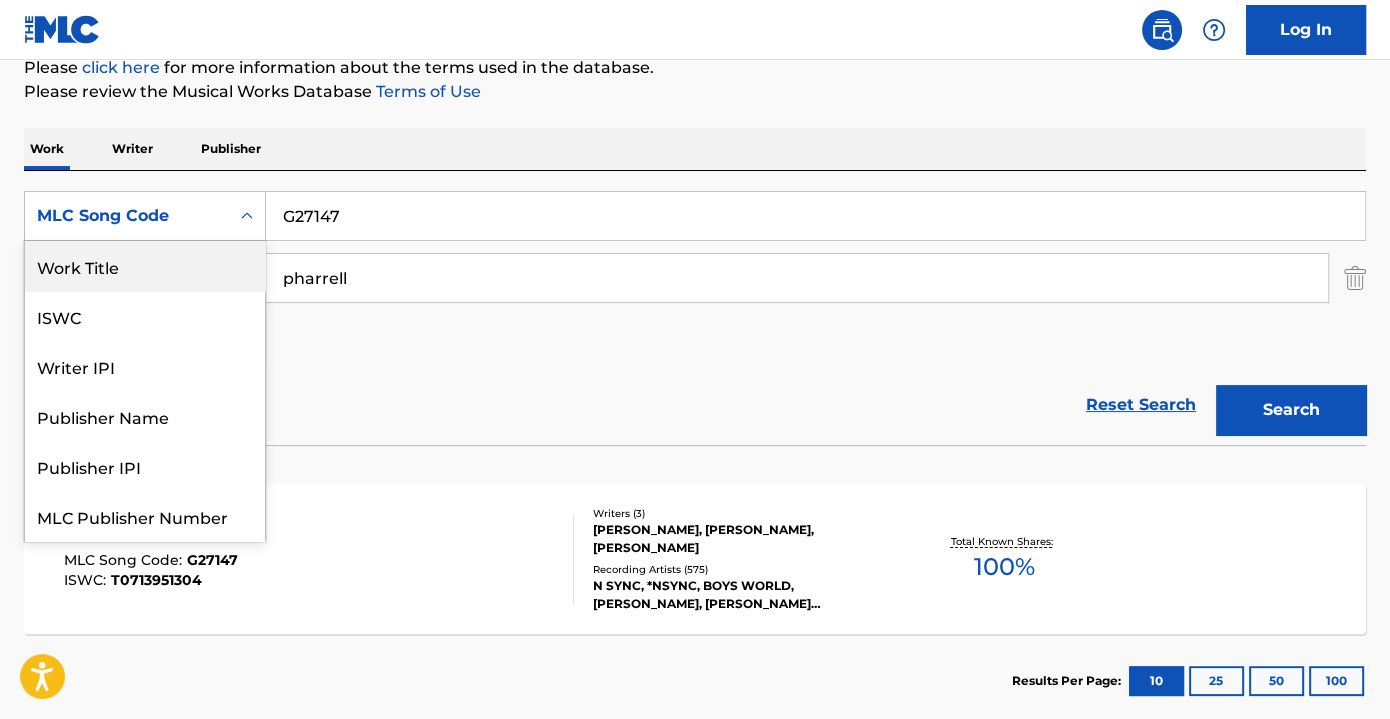 click on "Work Title" at bounding box center (145, 266) 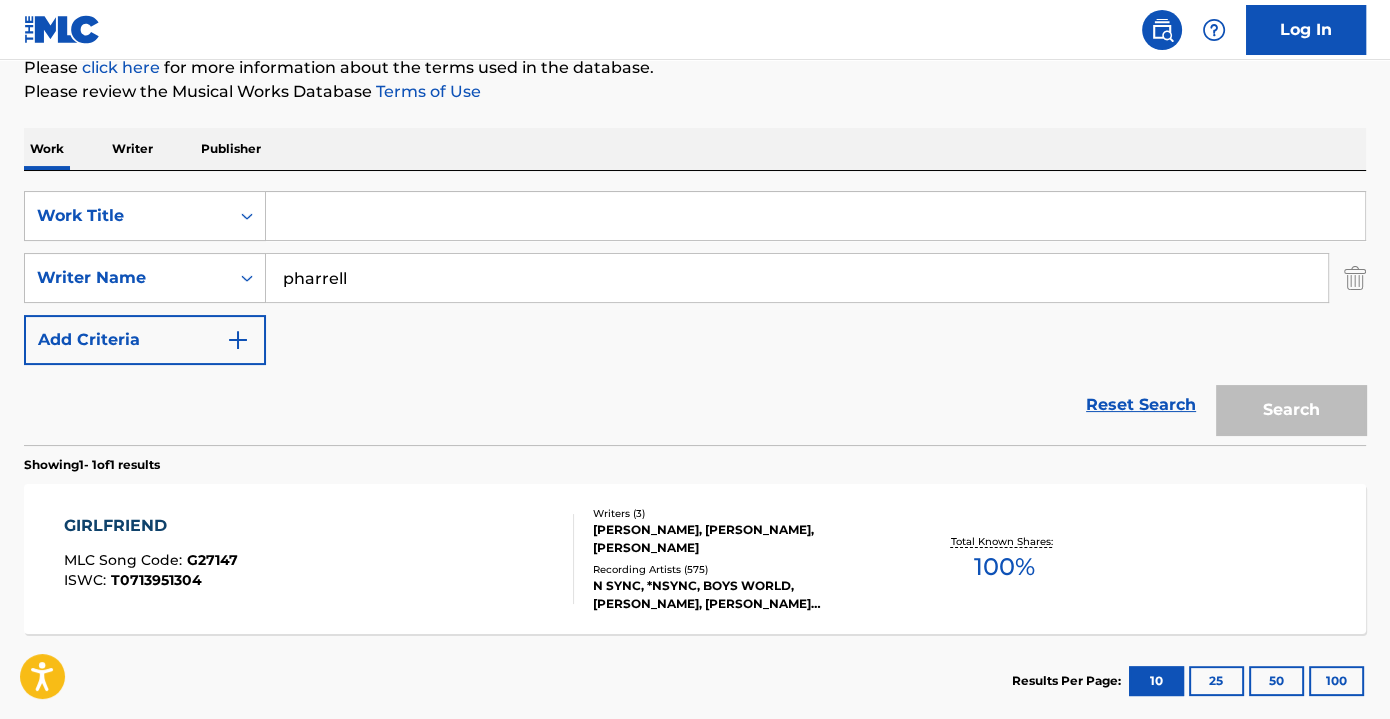 click at bounding box center (815, 216) 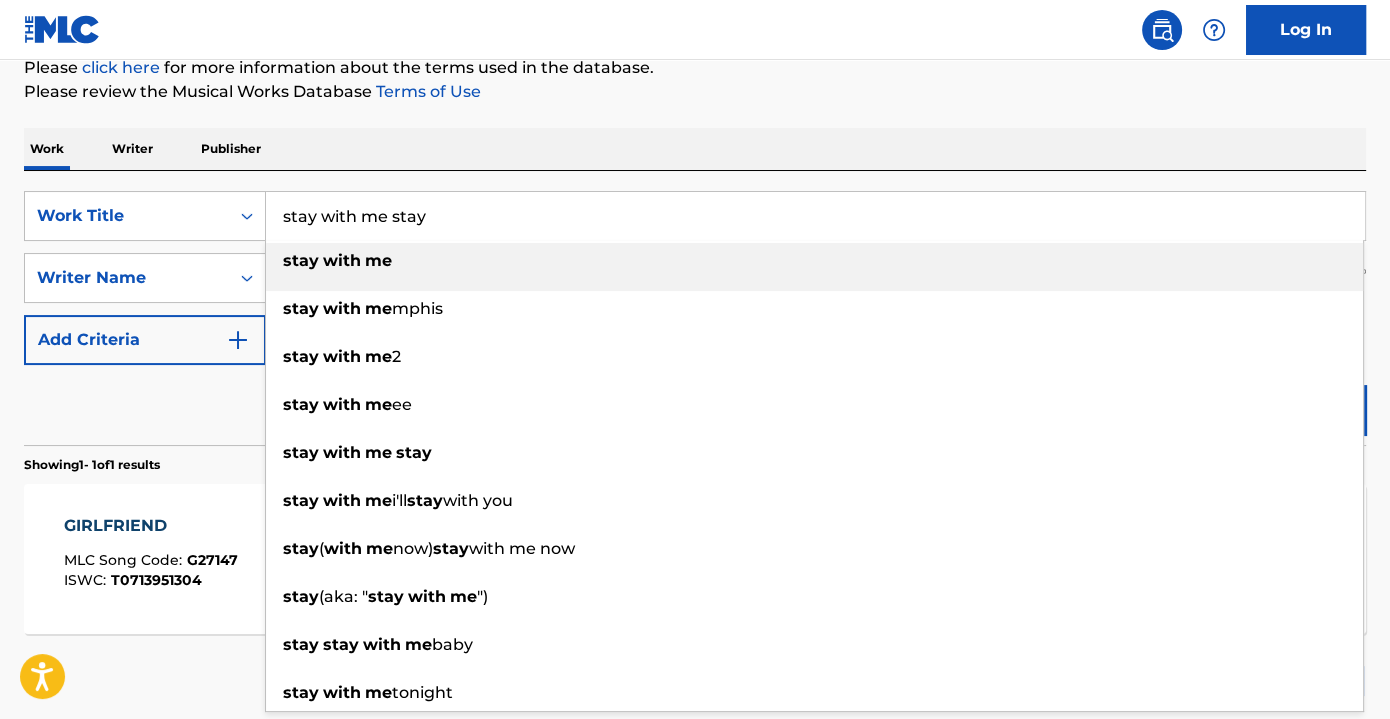 drag, startPoint x: 400, startPoint y: 218, endPoint x: 545, endPoint y: 218, distance: 145 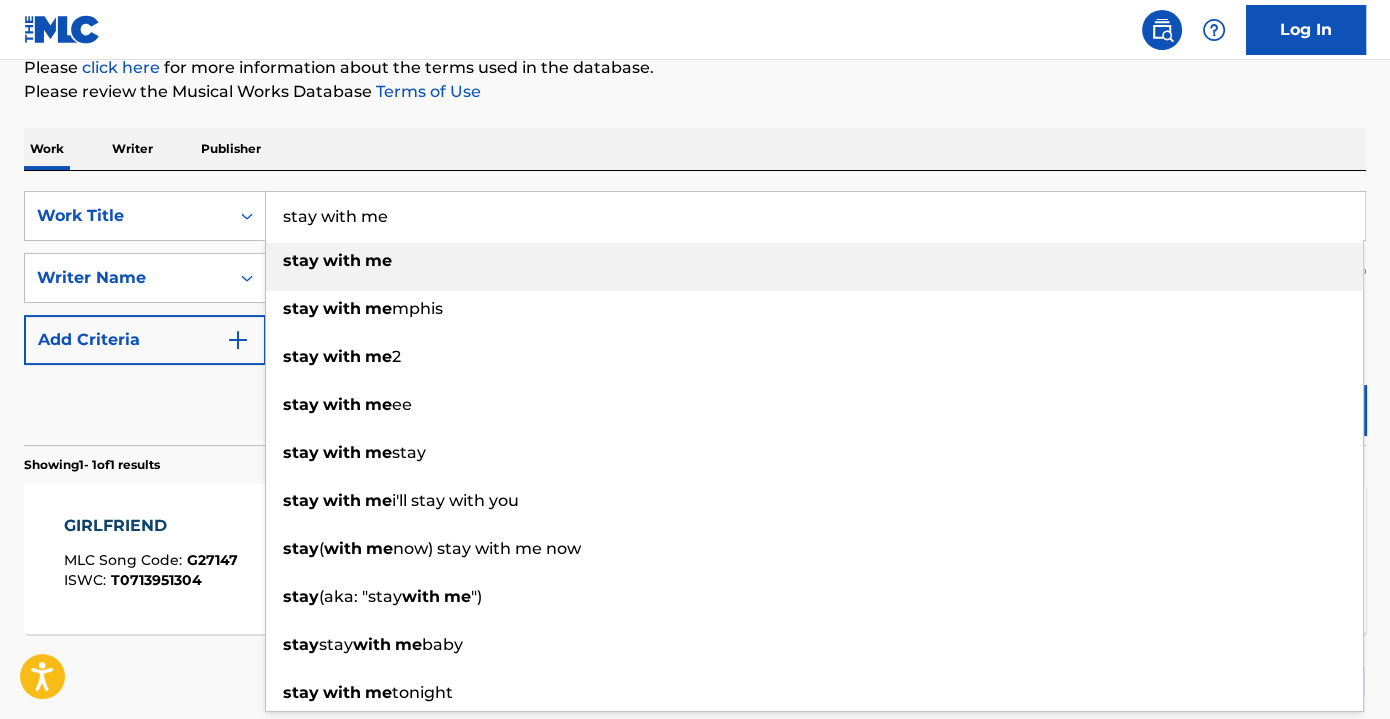 type on "stay with me" 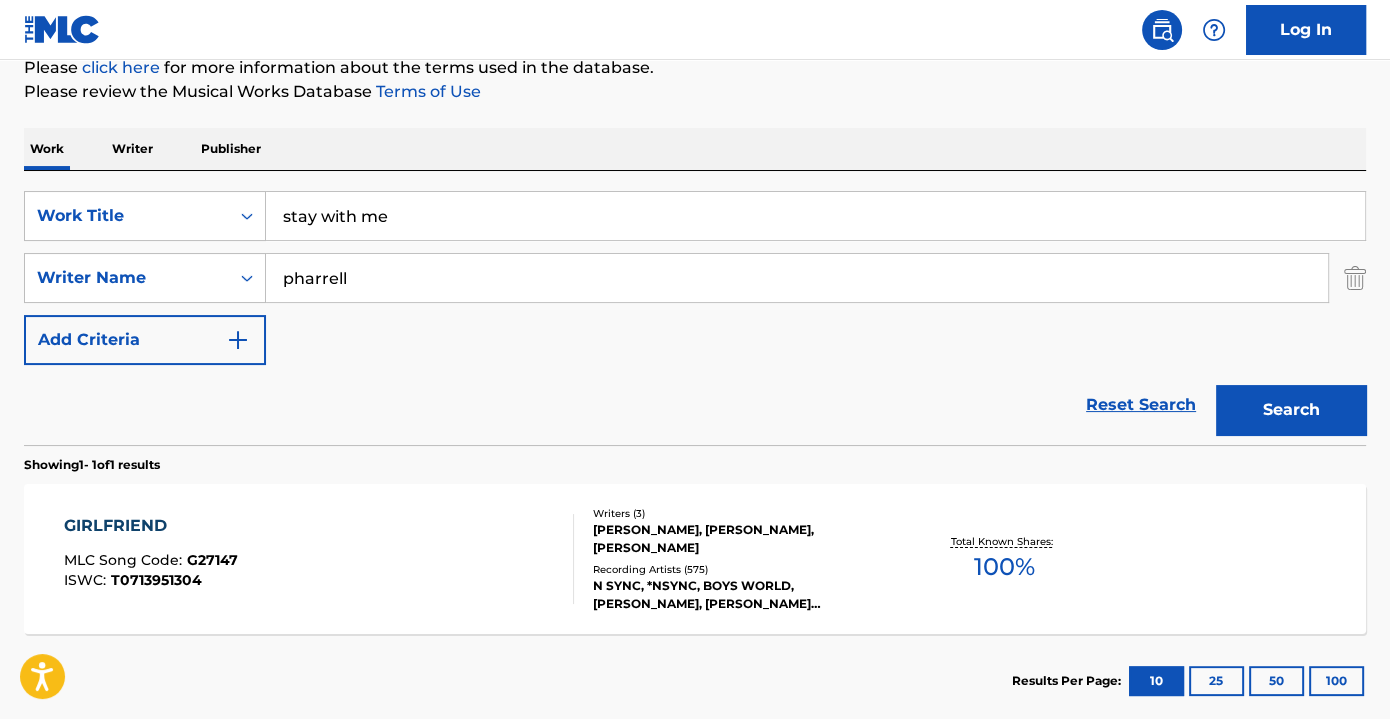 click on "Search" at bounding box center (1291, 410) 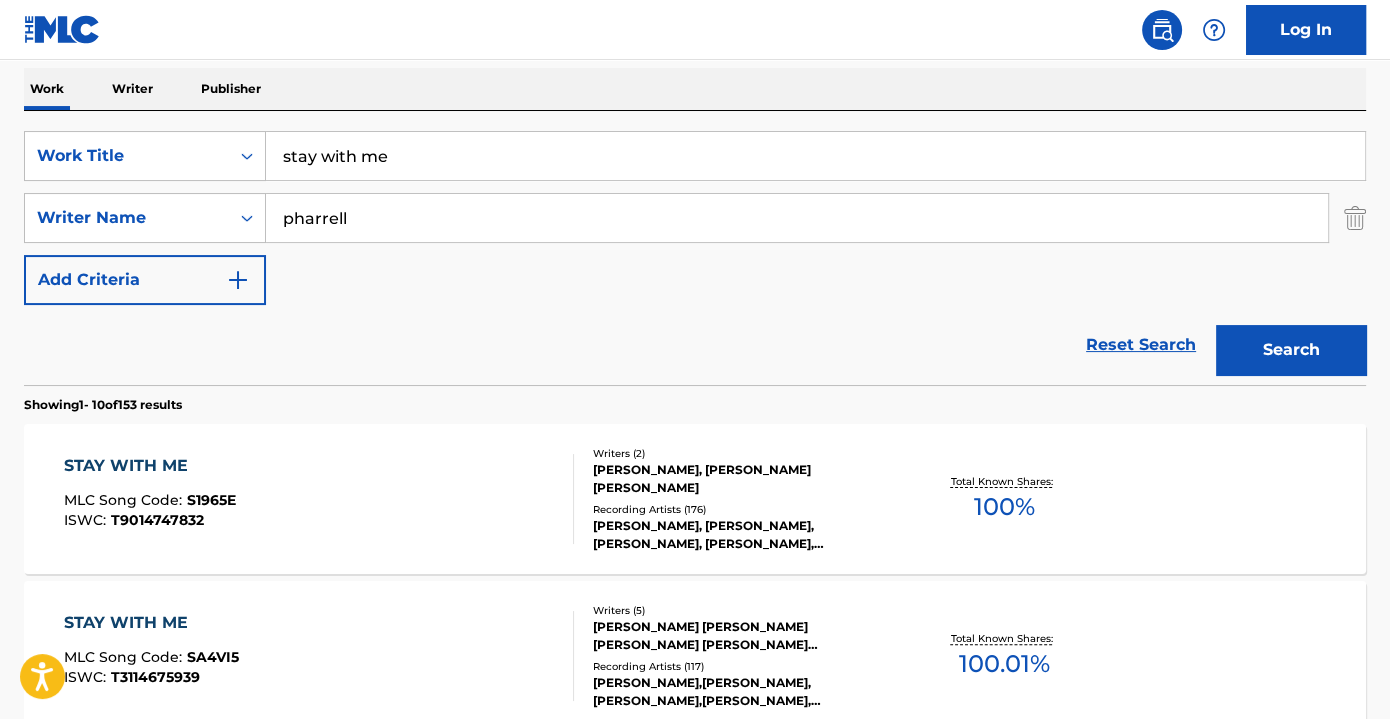 scroll, scrollTop: 345, scrollLeft: 0, axis: vertical 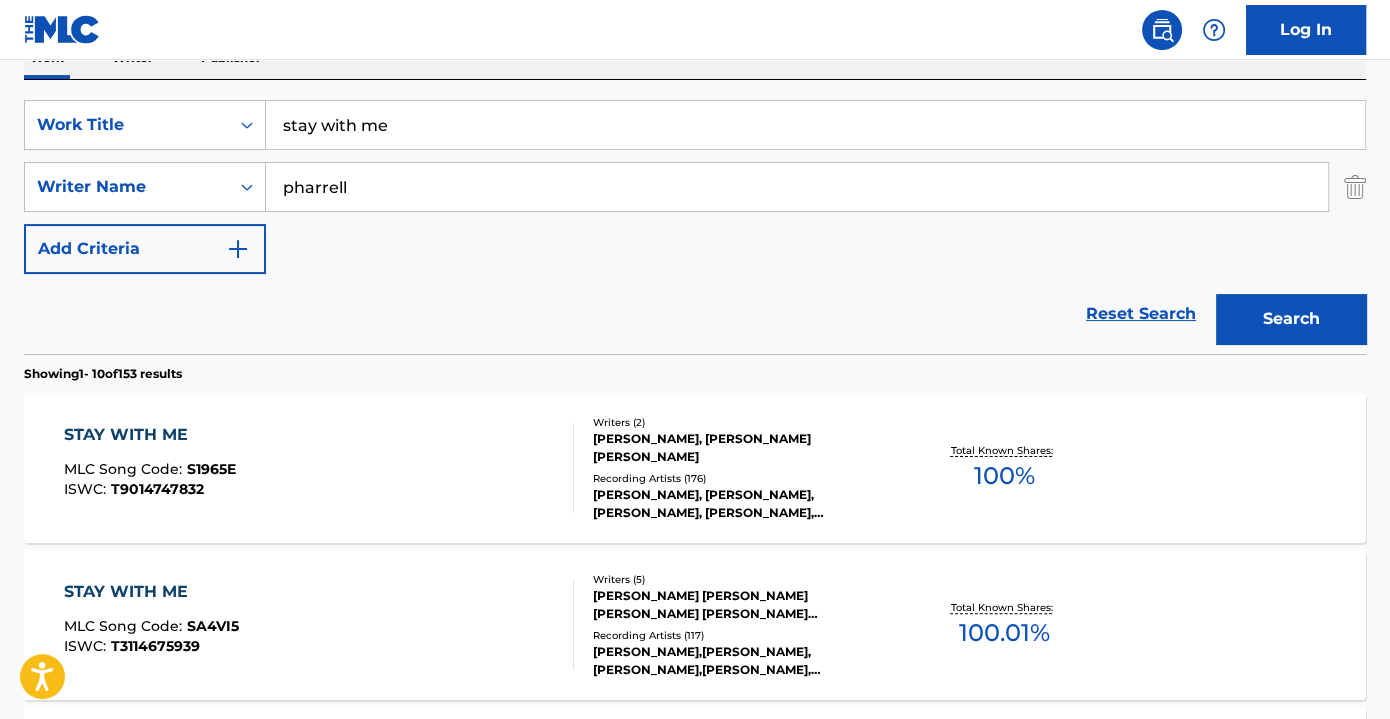click on "STAY WITH ME MLC Song Code : S1965E ISWC : T9014747832" at bounding box center (319, 468) 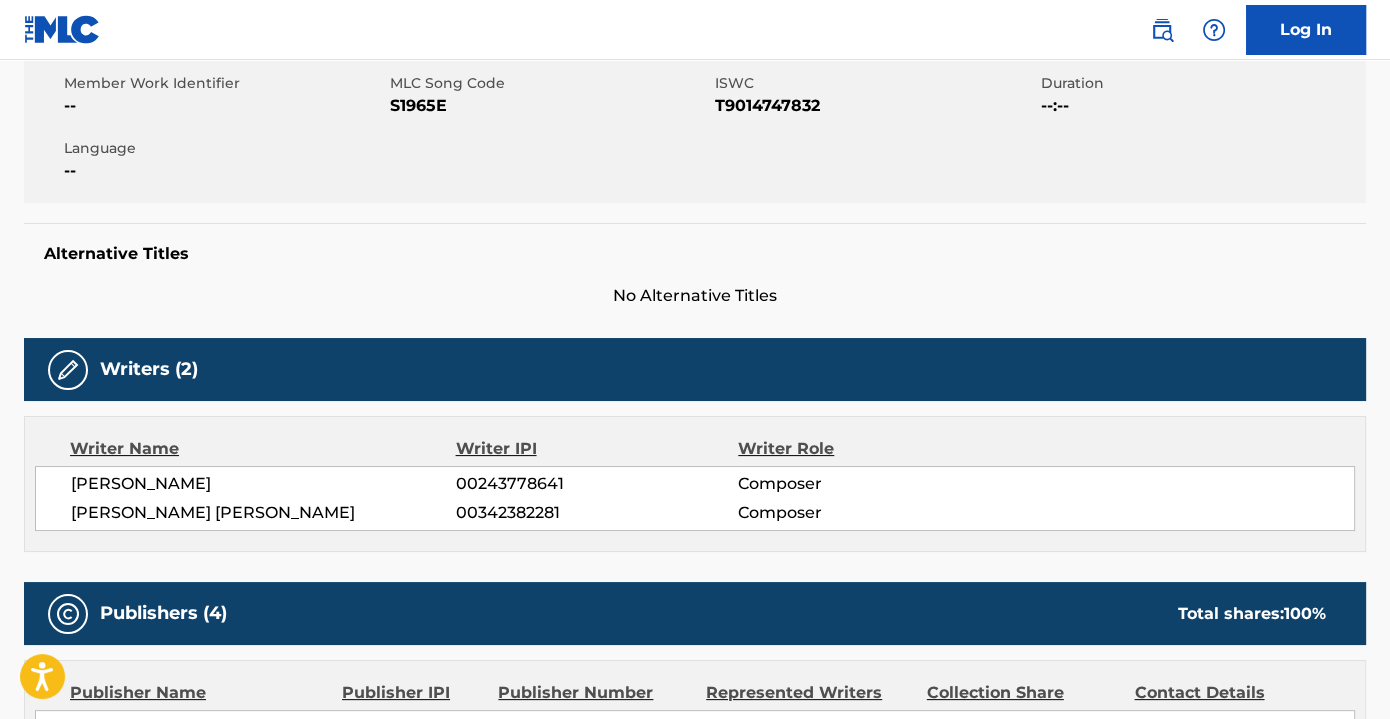 scroll, scrollTop: 0, scrollLeft: 0, axis: both 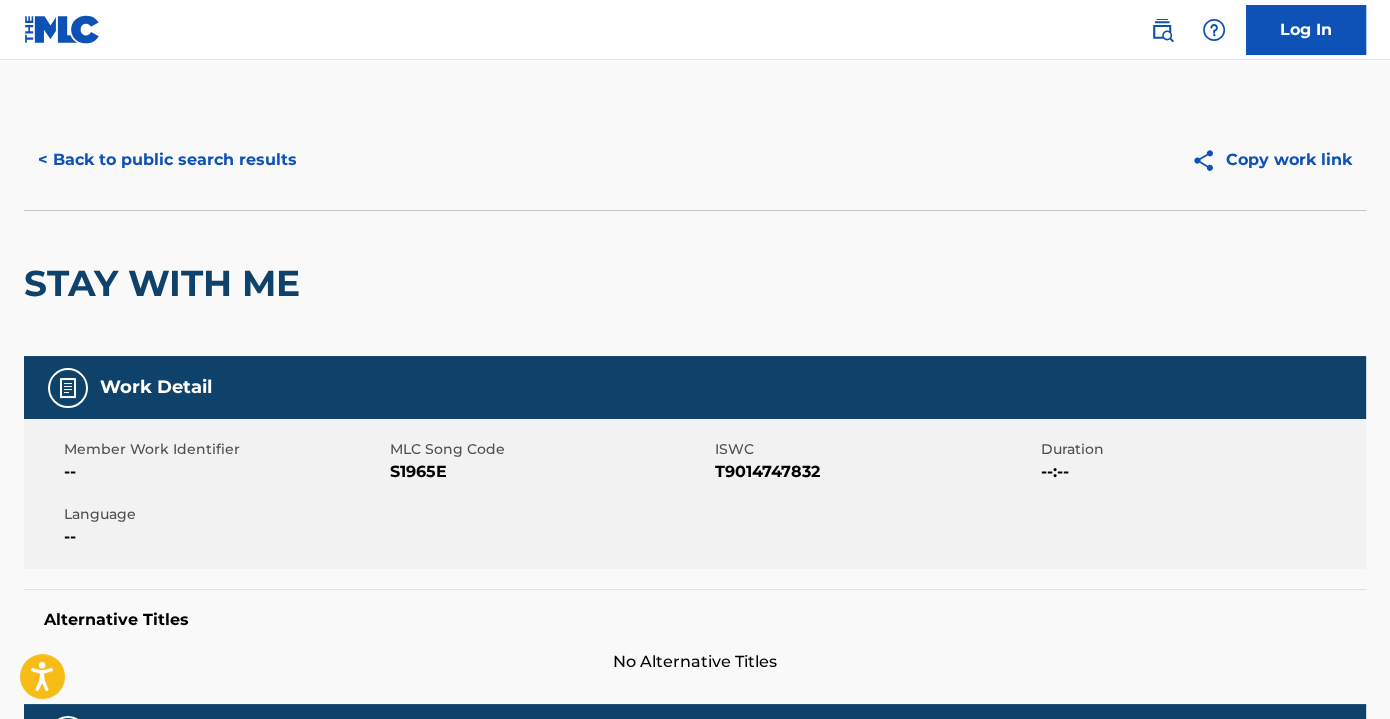 click on "< Back to public search results" at bounding box center (167, 160) 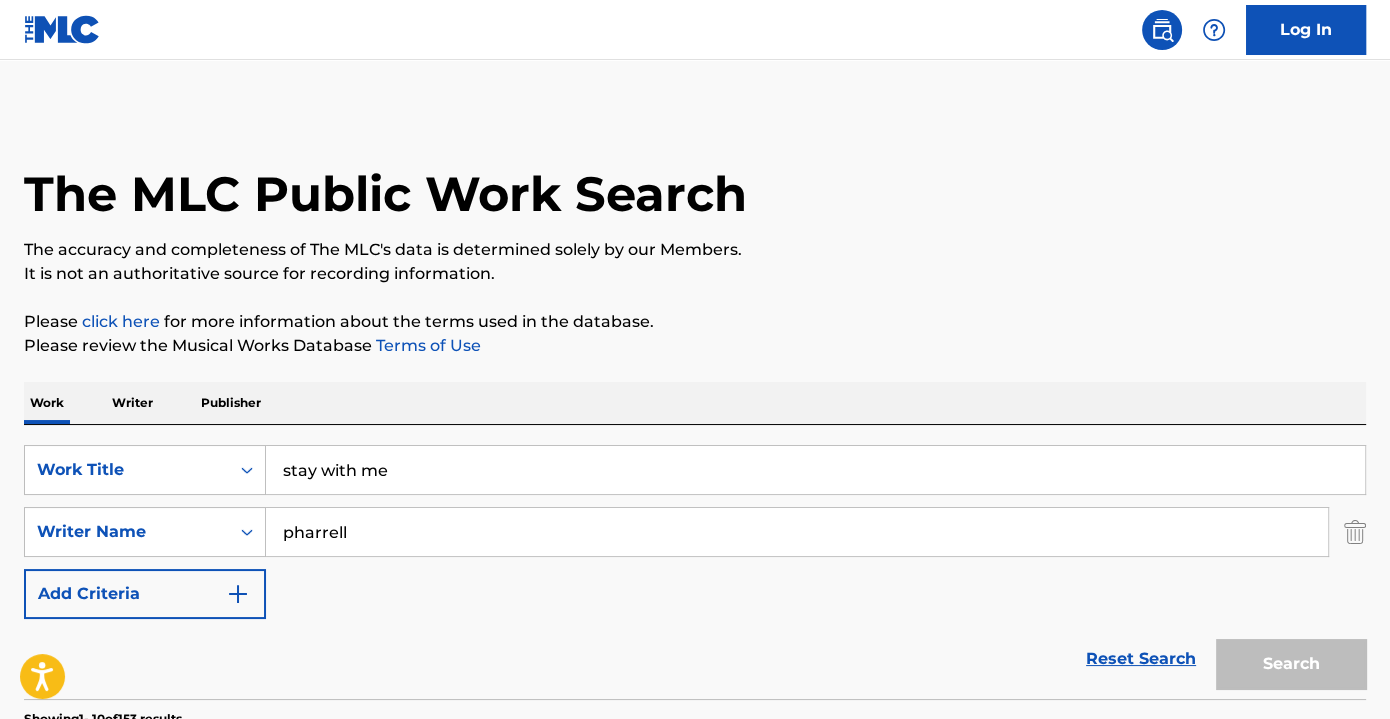 scroll, scrollTop: 345, scrollLeft: 0, axis: vertical 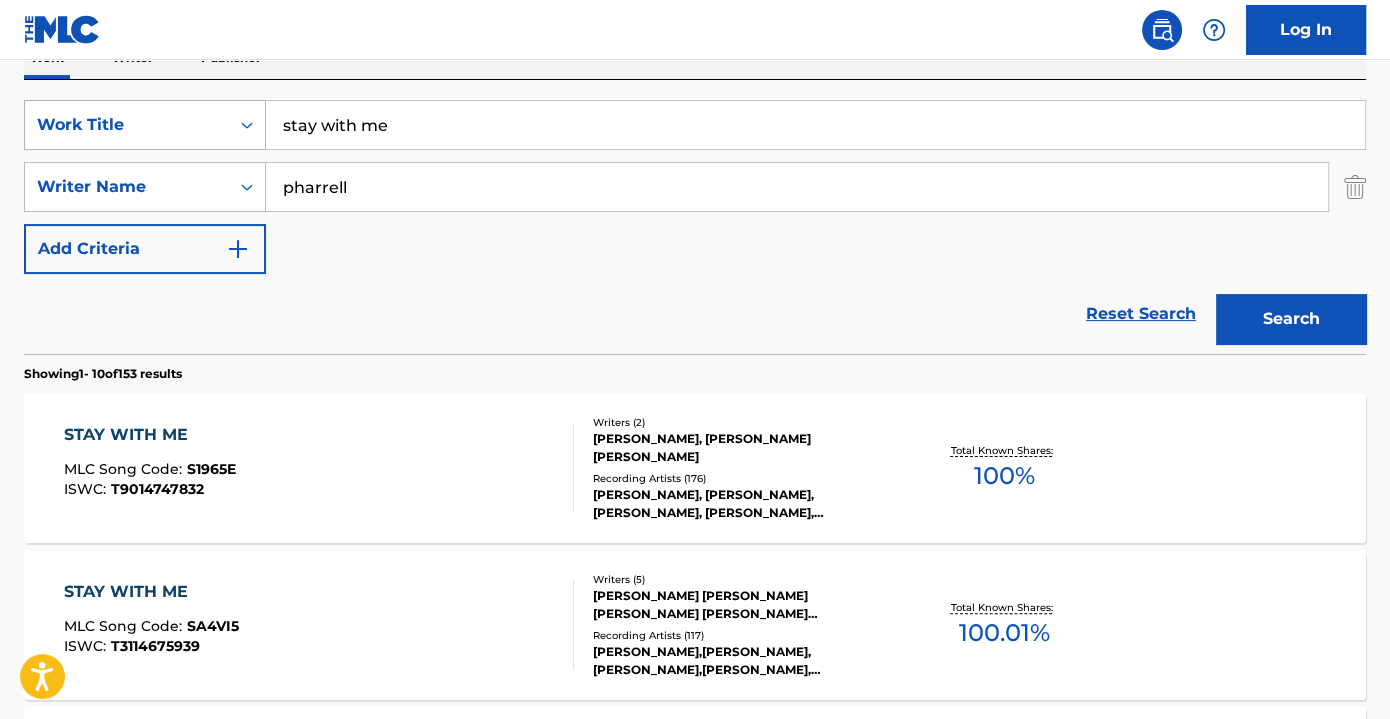 drag, startPoint x: 406, startPoint y: 118, endPoint x: 256, endPoint y: 119, distance: 150.00333 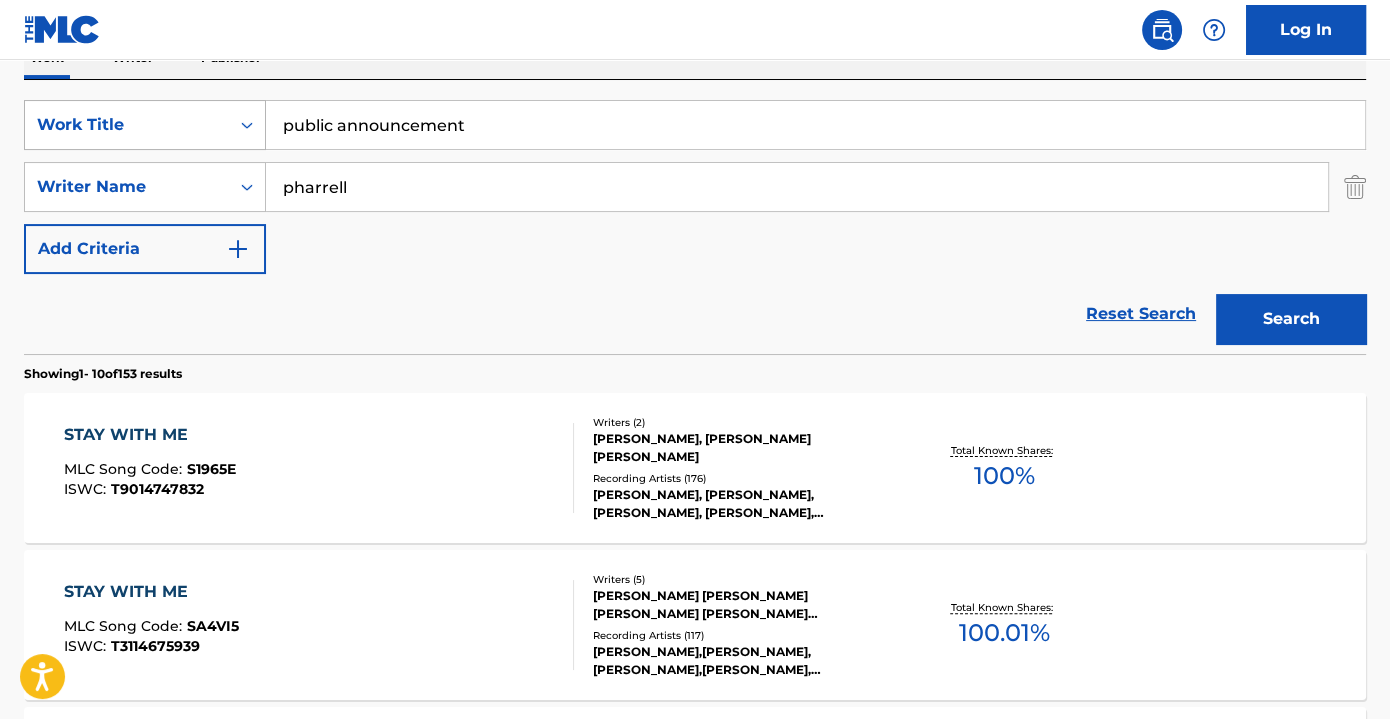 drag, startPoint x: 345, startPoint y: 129, endPoint x: 172, endPoint y: 119, distance: 173.28877 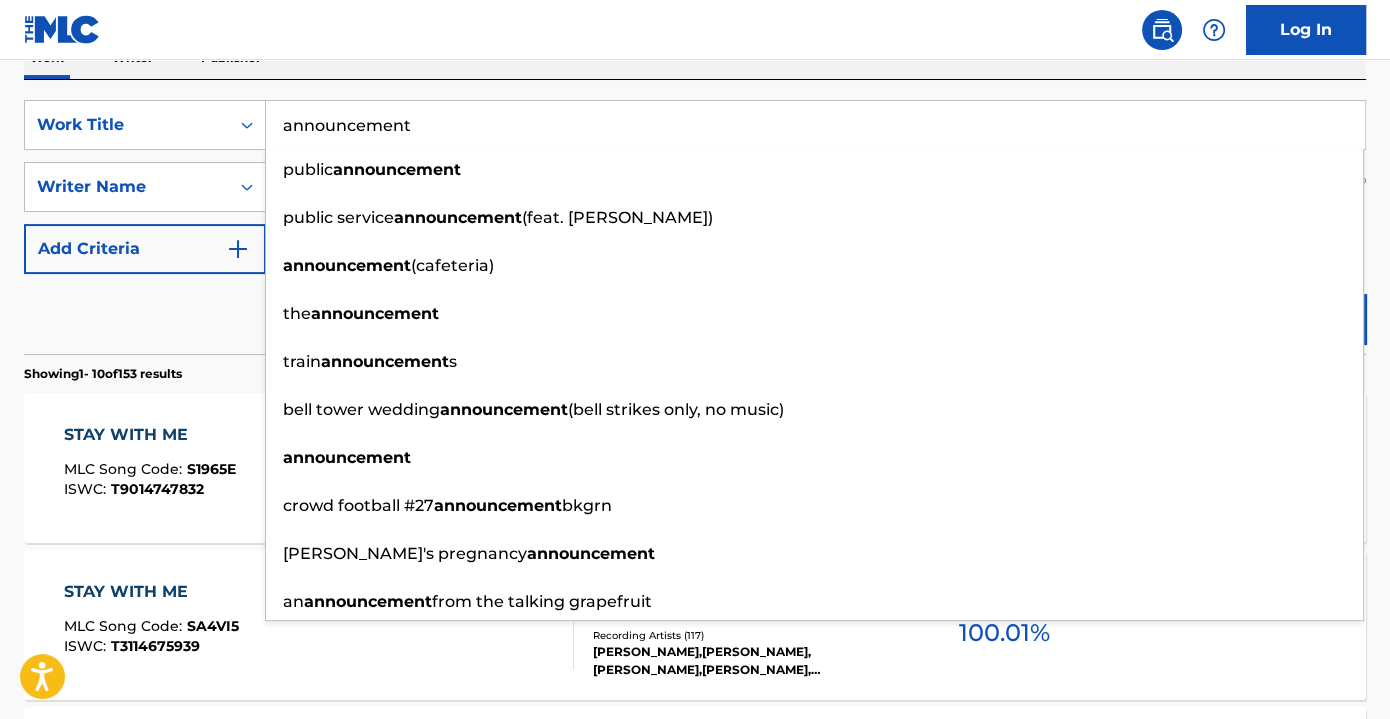 type on "announcement" 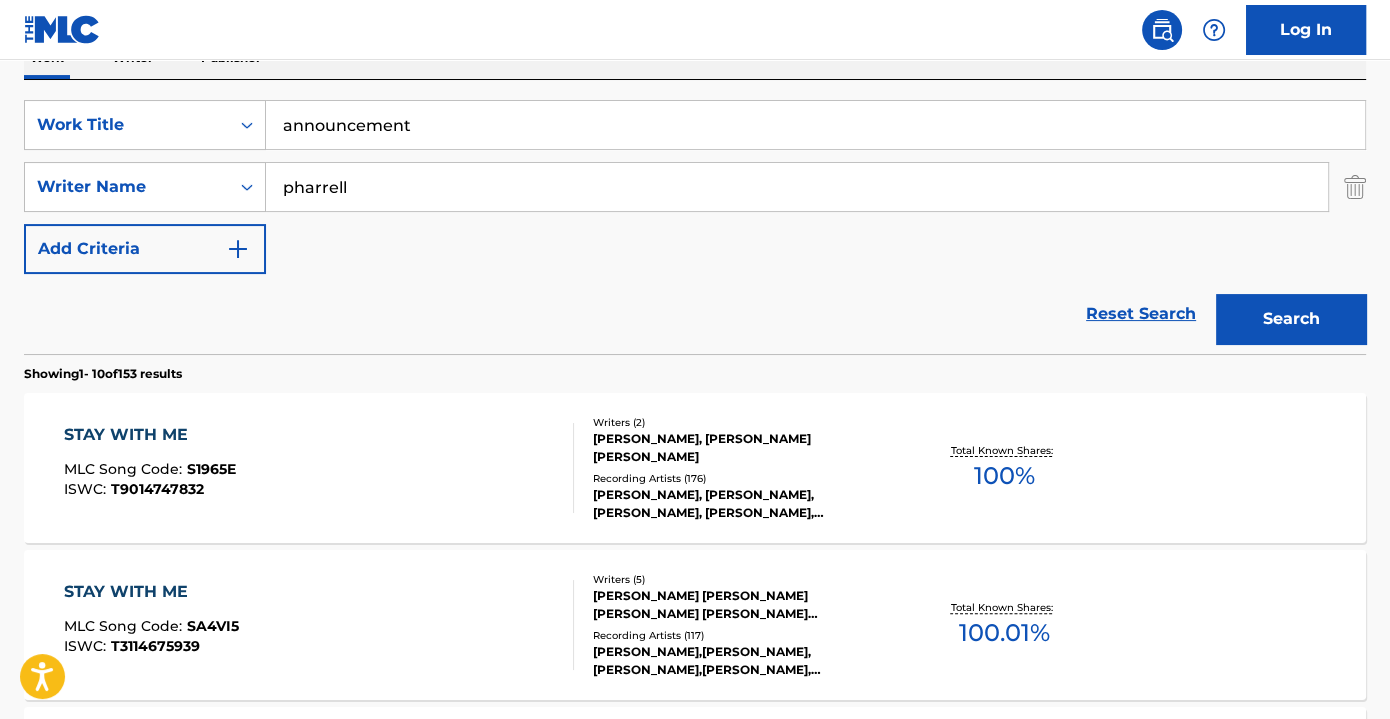 click on "Search" at bounding box center (1291, 319) 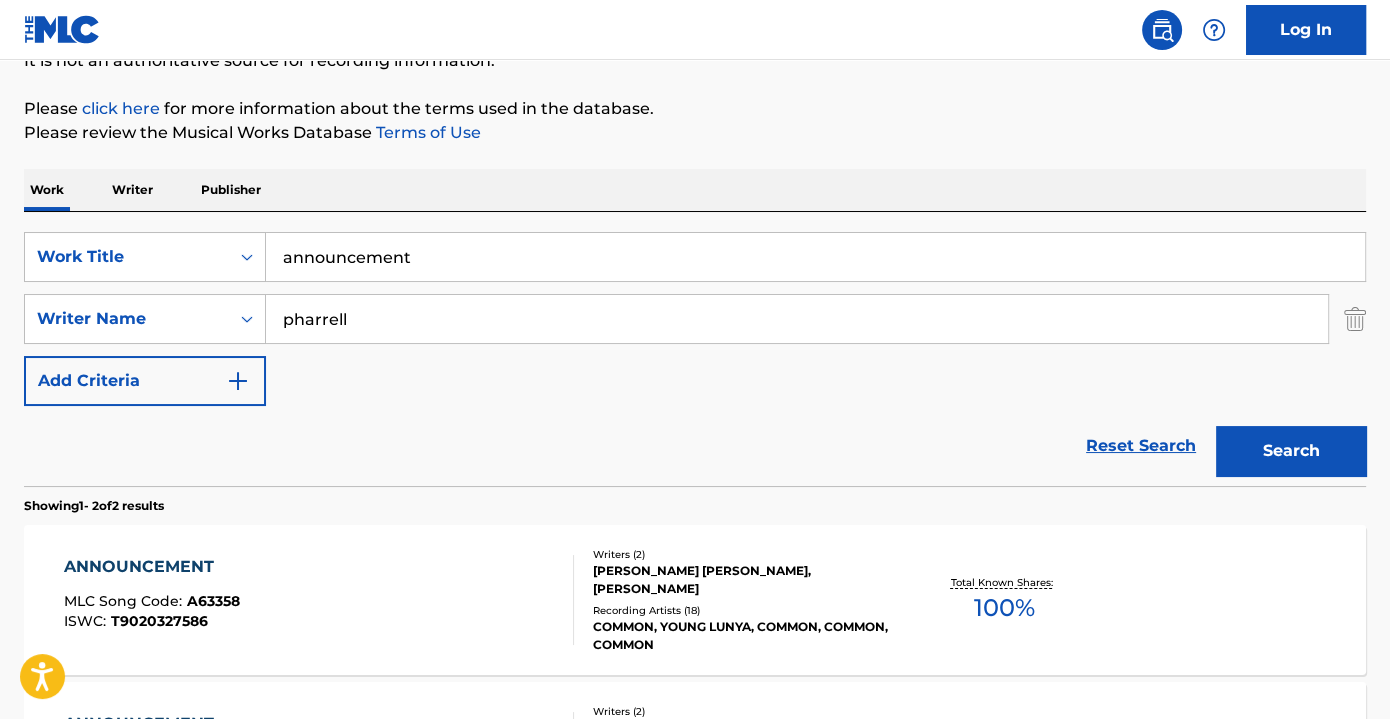 scroll, scrollTop: 345, scrollLeft: 0, axis: vertical 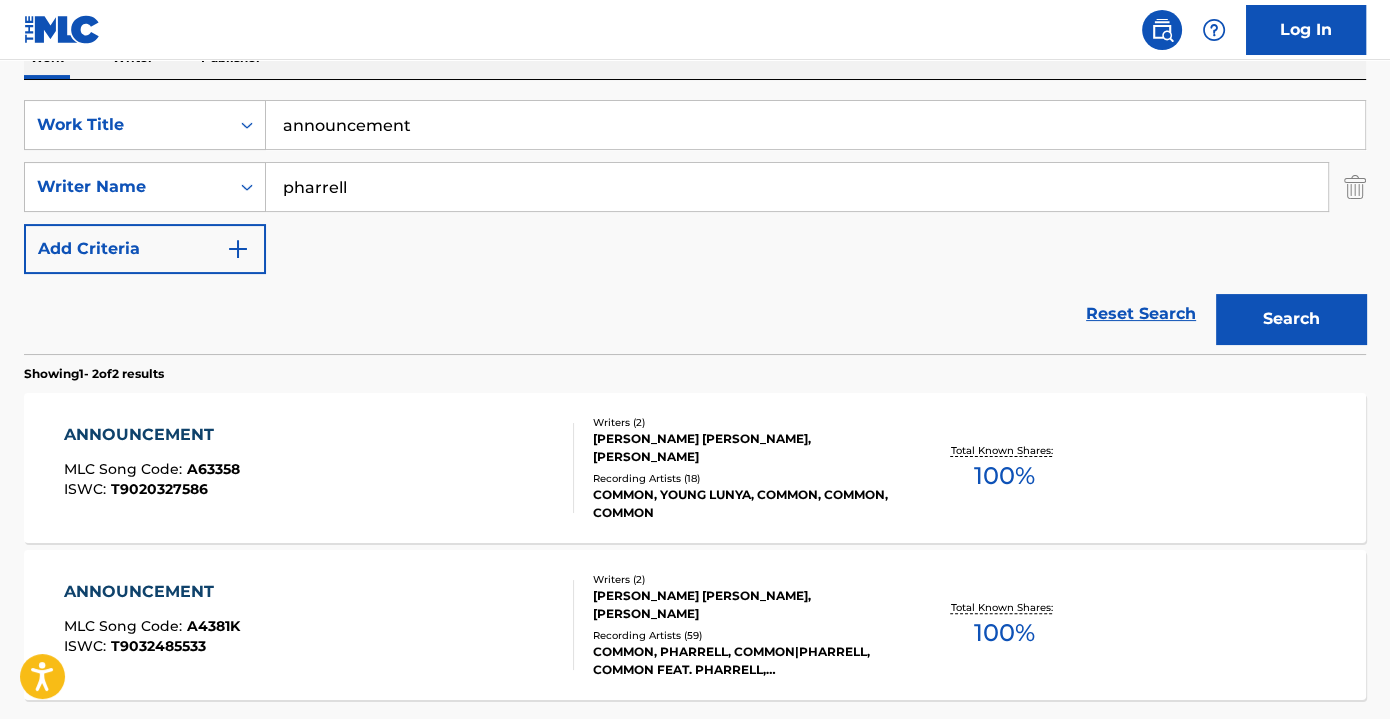 click on "ANNOUNCEMENT MLC Song Code : A63358 ISWC : T9020327586 Writers ( 2 ) [PERSON_NAME] [PERSON_NAME], [PERSON_NAME] Recording Artists ( 18 ) COMMON, YOUNG LUNYA, COMMON, COMMON, COMMON Total Known Shares: 100 %" at bounding box center [695, 468] 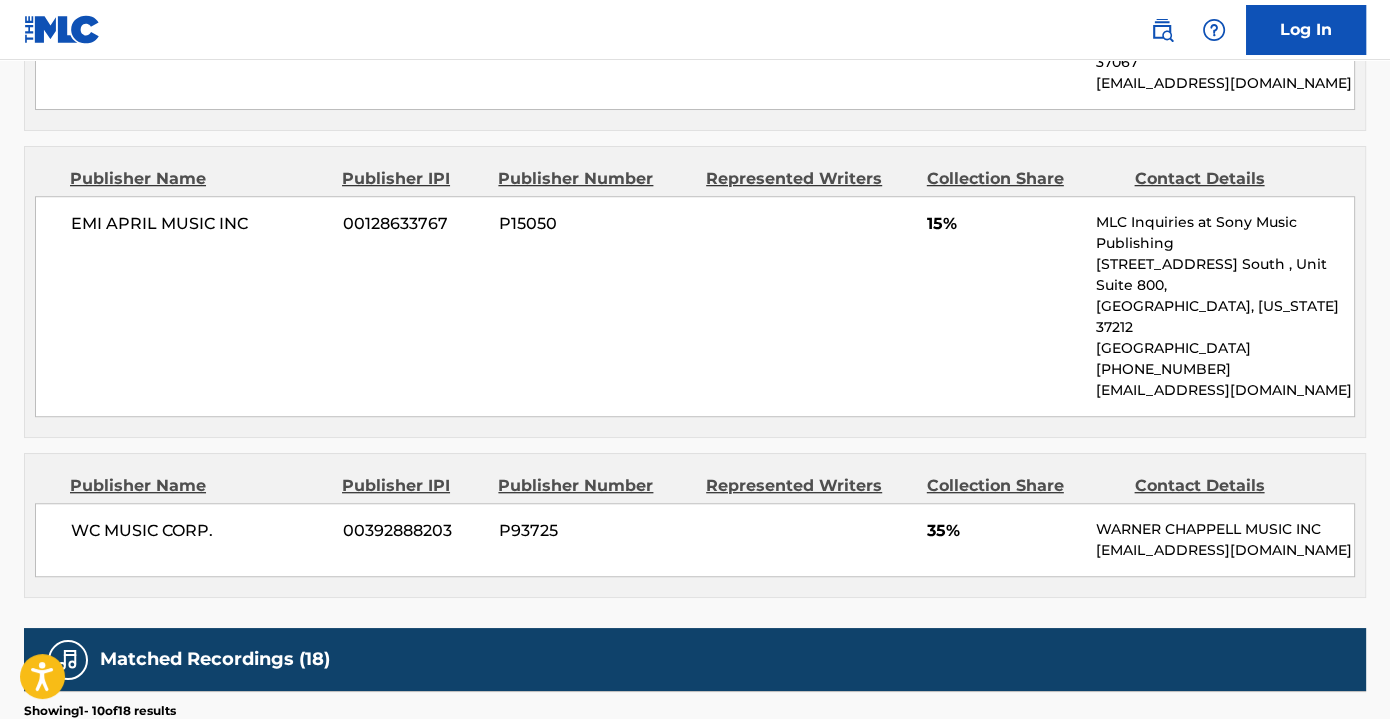 scroll, scrollTop: 1545, scrollLeft: 0, axis: vertical 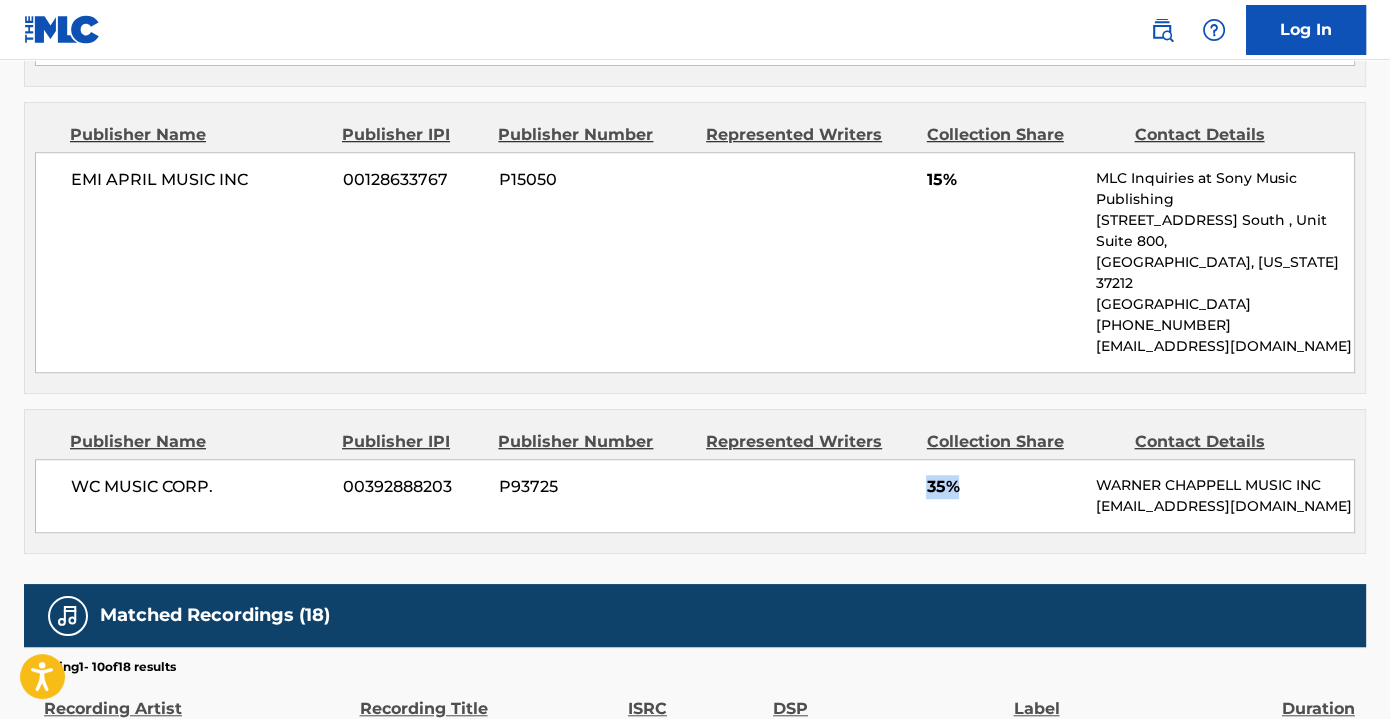 drag, startPoint x: 933, startPoint y: 357, endPoint x: 913, endPoint y: 355, distance: 20.09975 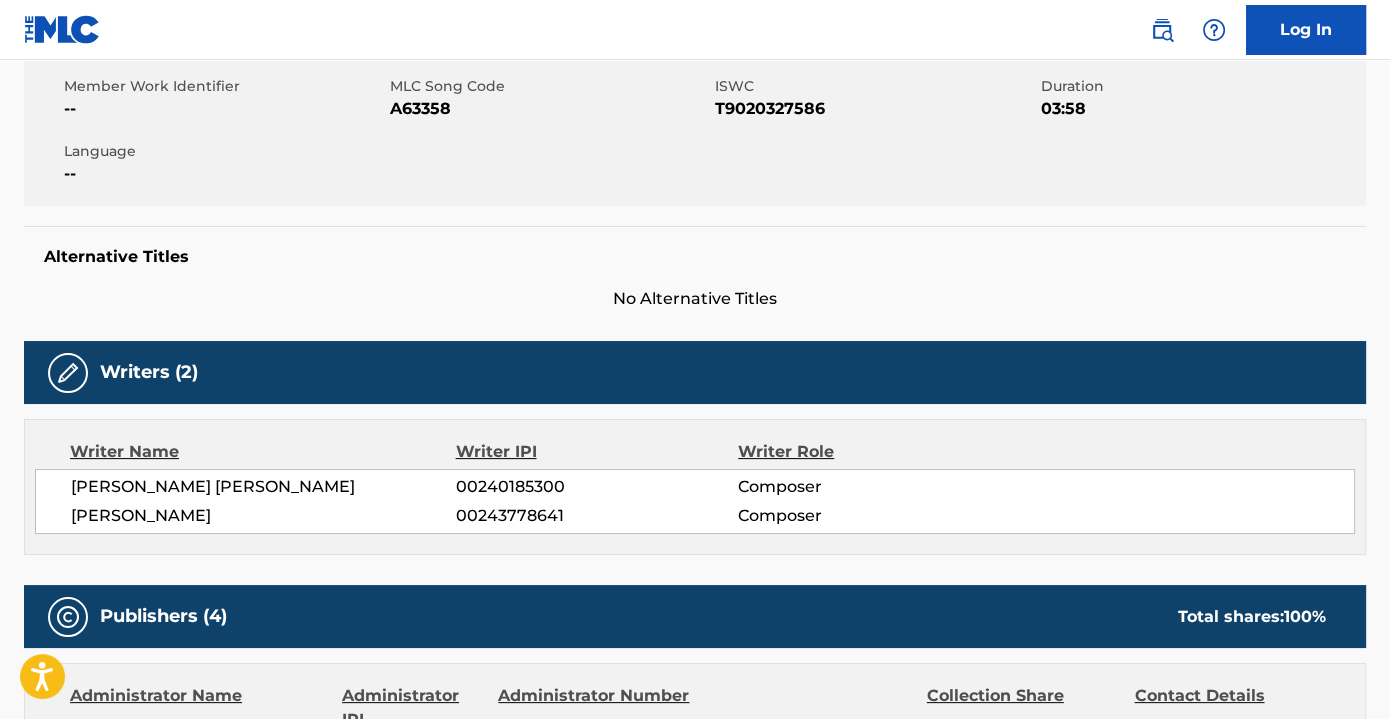 scroll, scrollTop: 0, scrollLeft: 0, axis: both 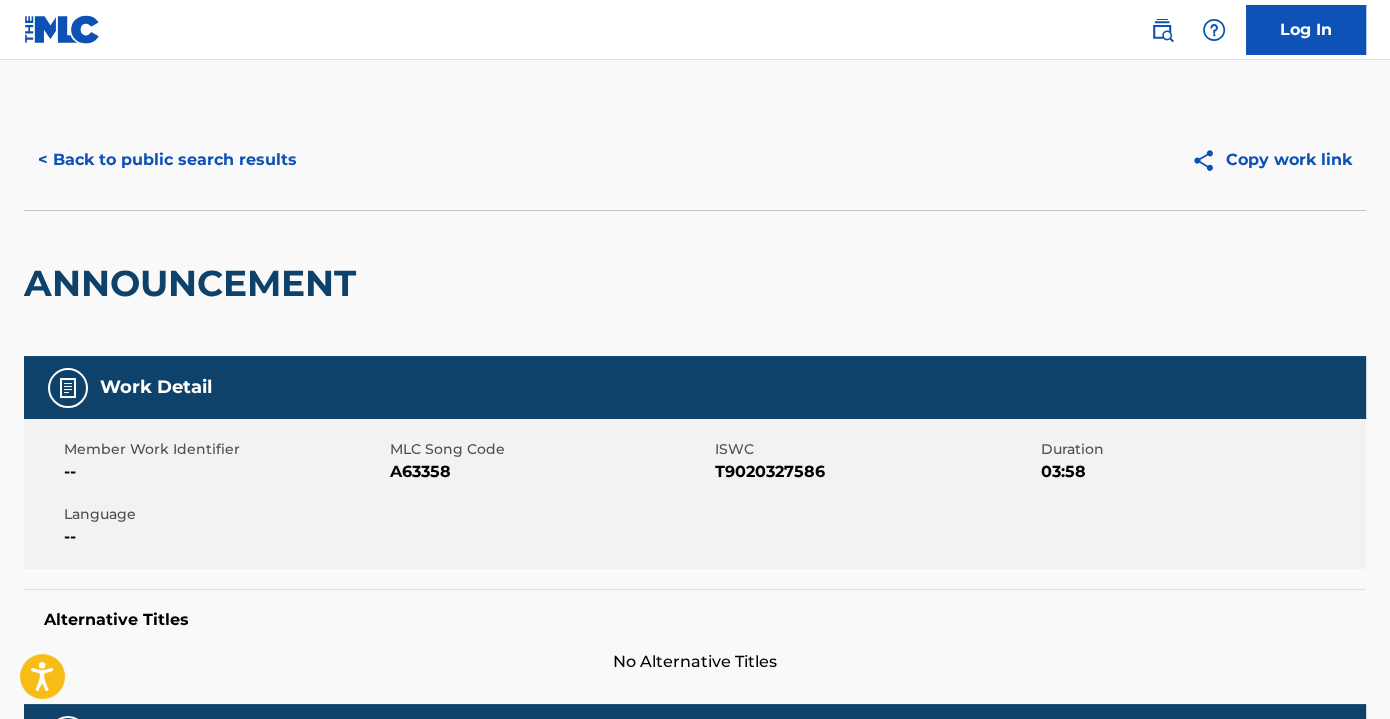 click on "< Back to public search results" at bounding box center (167, 160) 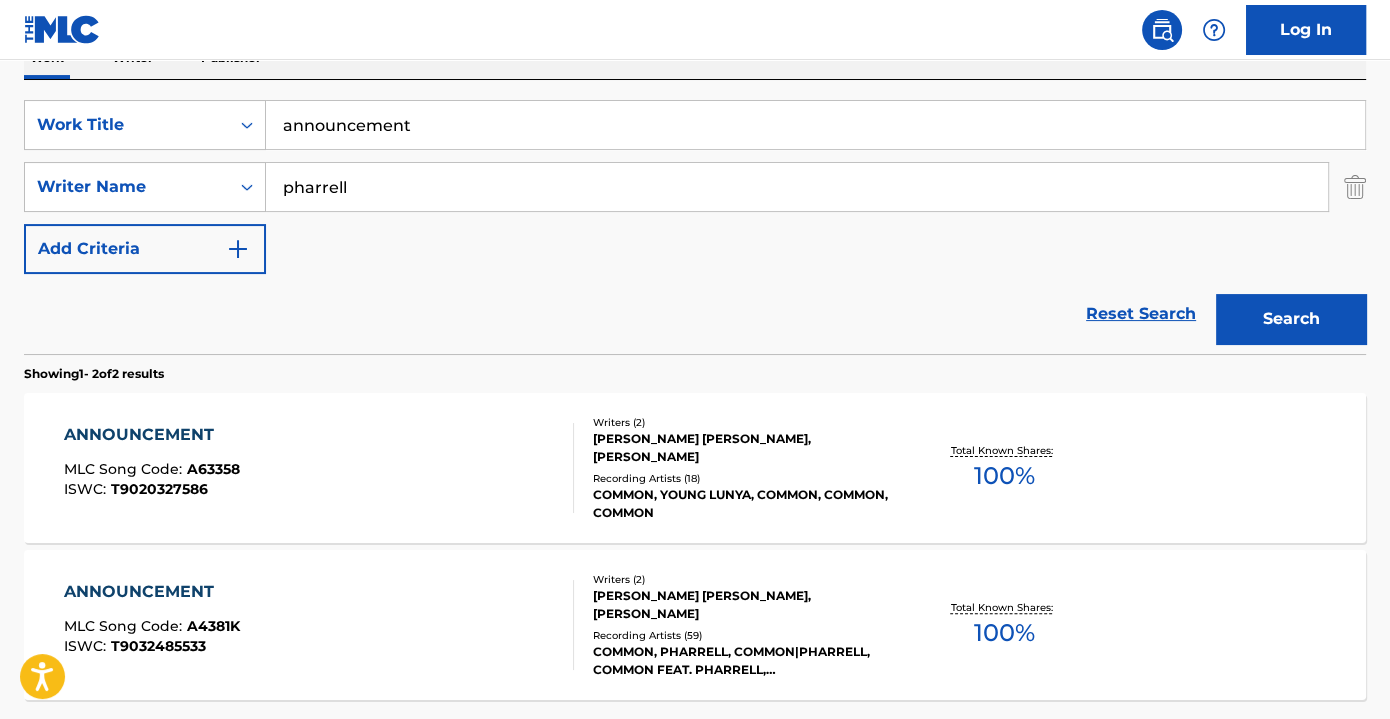 scroll, scrollTop: 436, scrollLeft: 0, axis: vertical 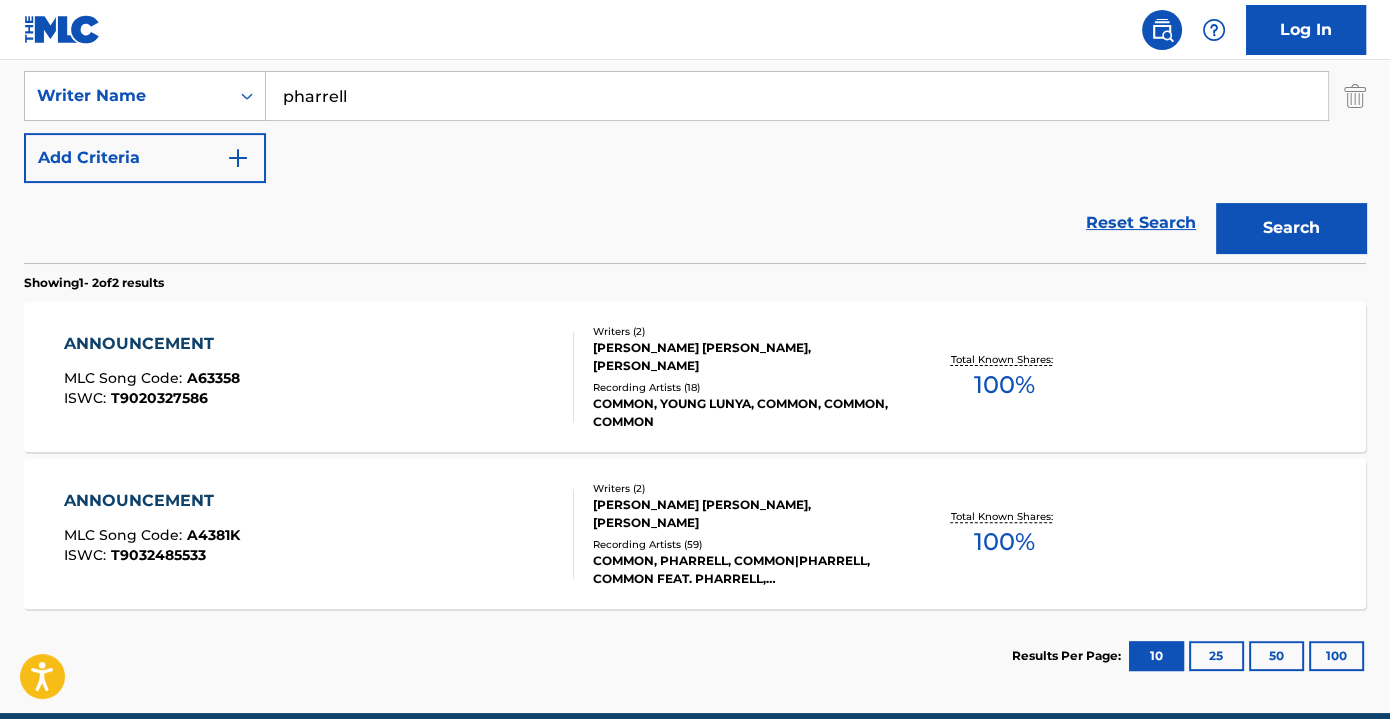 click on "ANNOUNCEMENT MLC Song Code : A4381K ISWC : T9032485533" at bounding box center (319, 534) 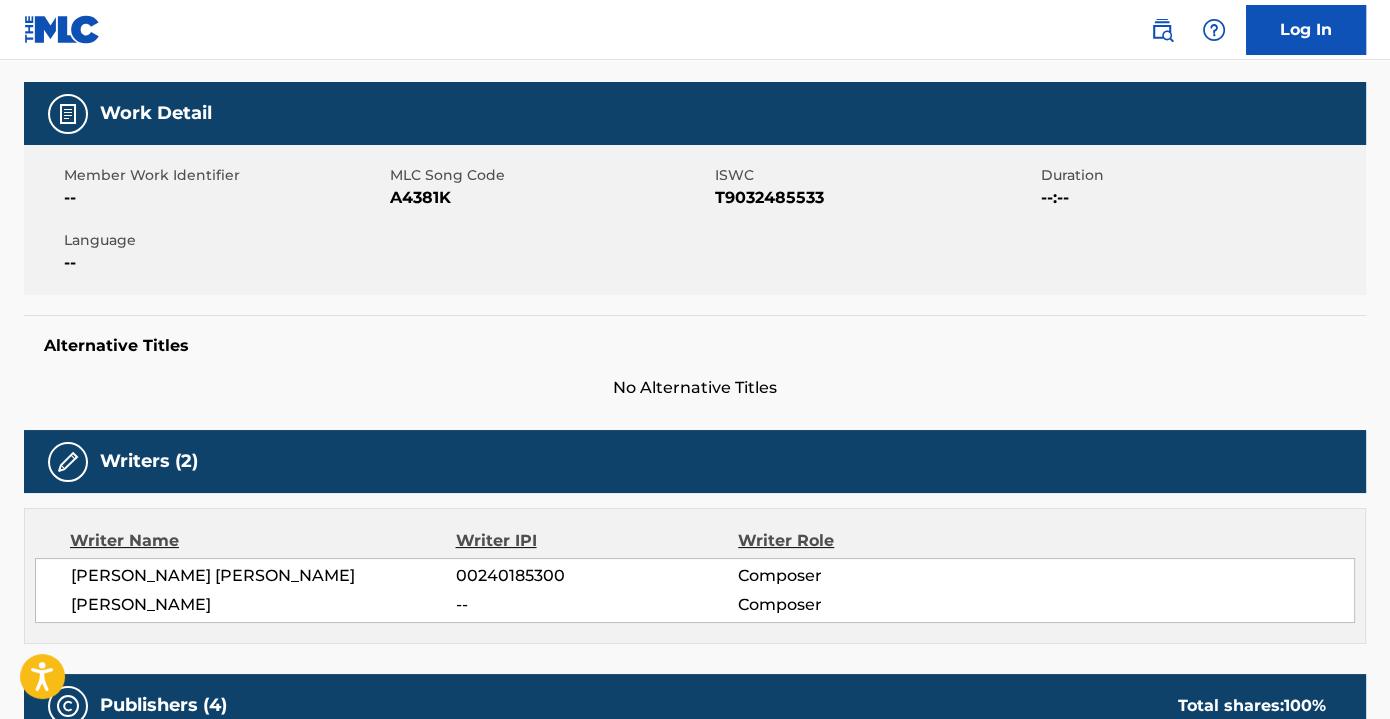 scroll, scrollTop: 0, scrollLeft: 0, axis: both 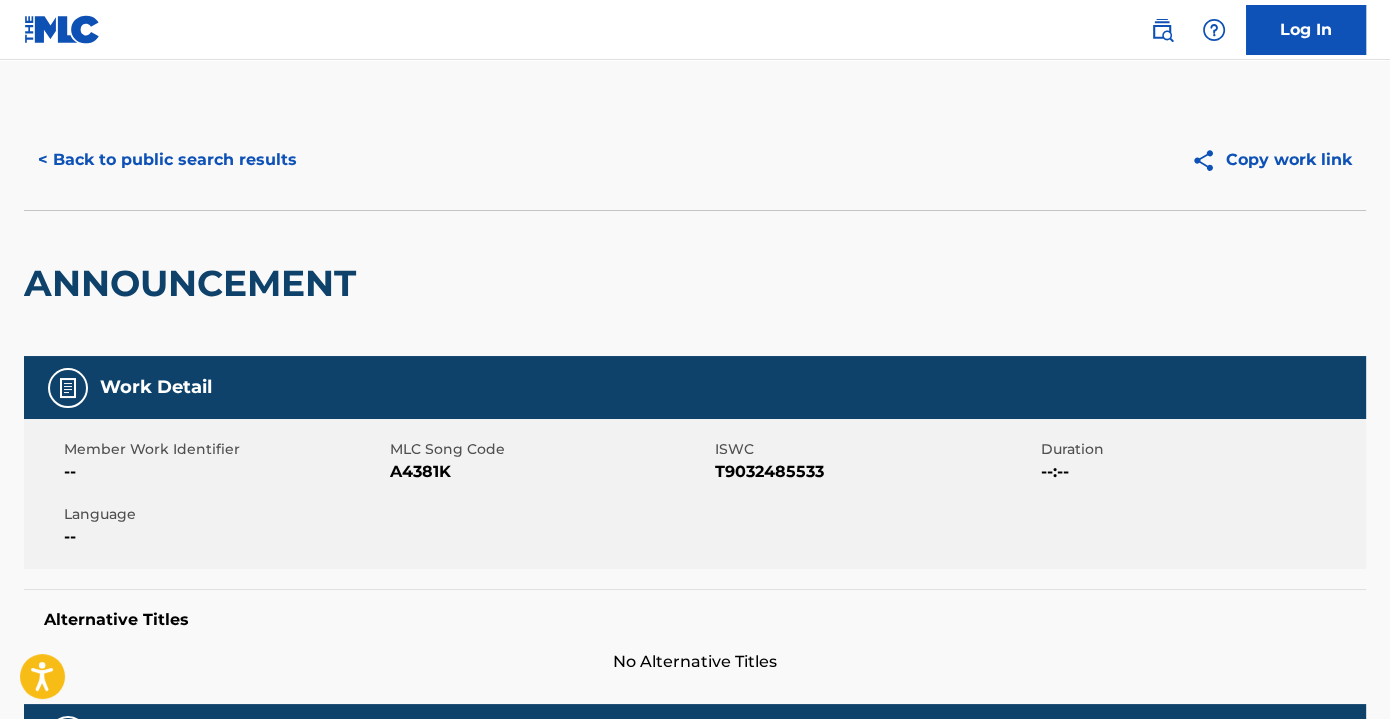 click on "< Back to public search results" at bounding box center [167, 160] 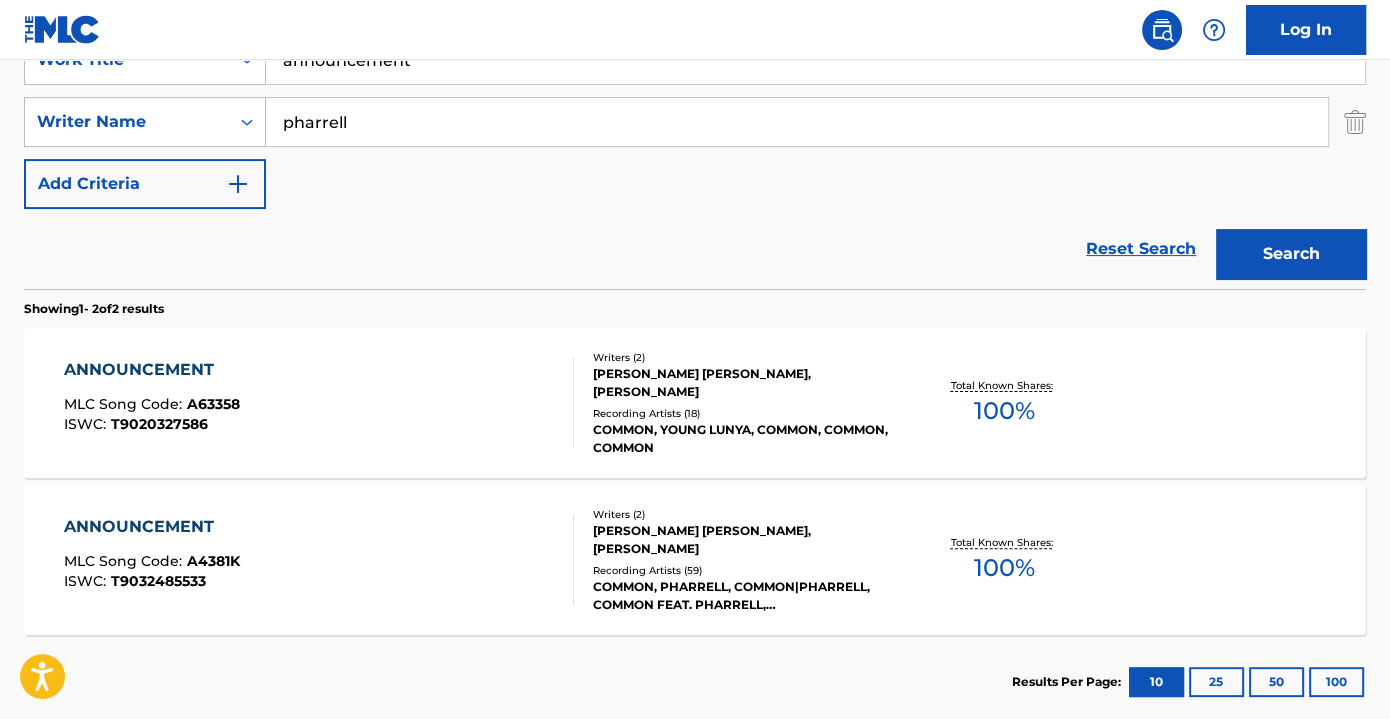 scroll, scrollTop: 229, scrollLeft: 0, axis: vertical 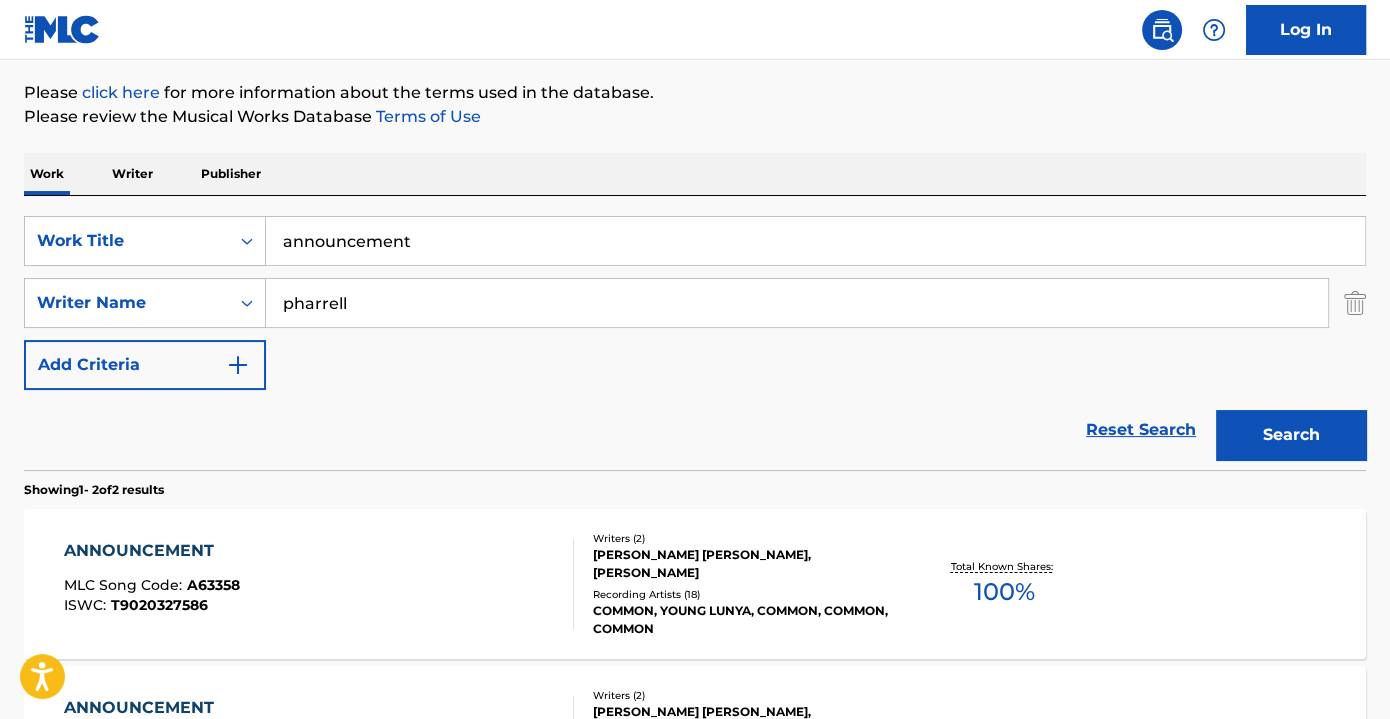 click on "announcement" at bounding box center (815, 241) 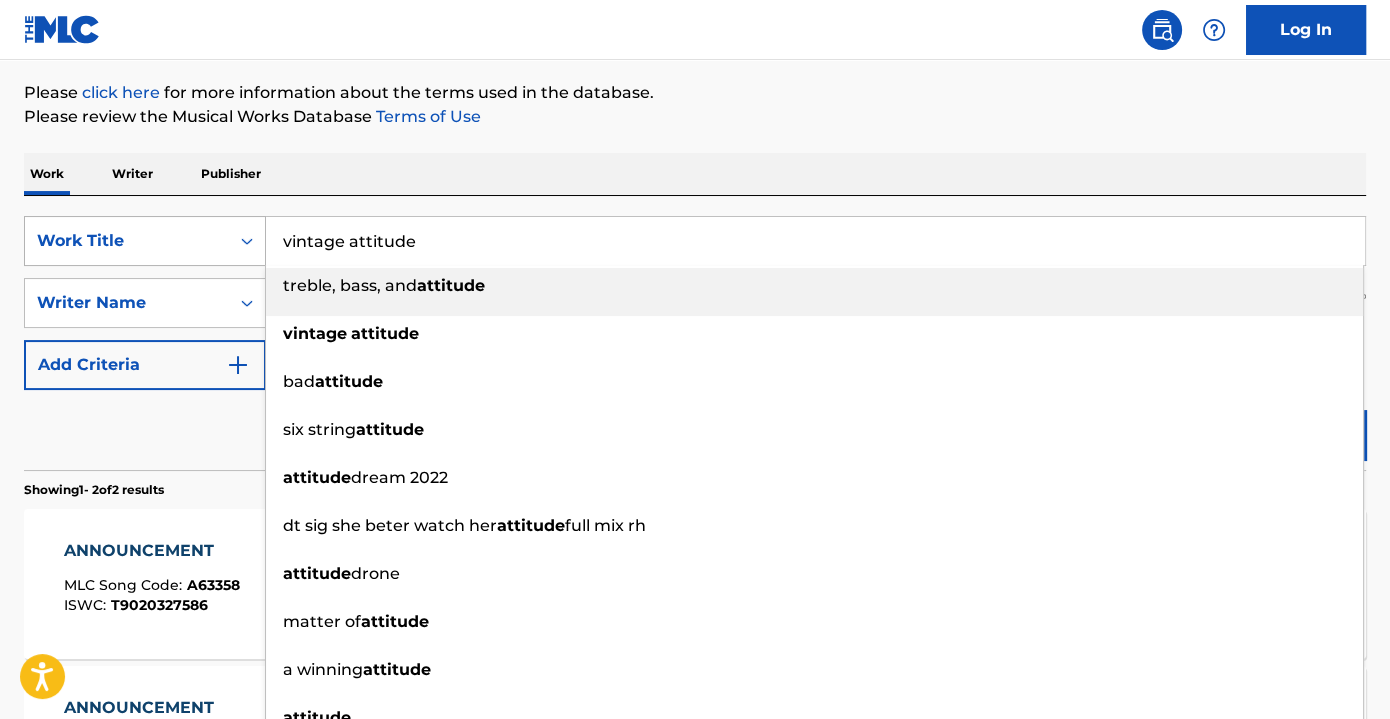 drag, startPoint x: 347, startPoint y: 234, endPoint x: 209, endPoint y: 235, distance: 138.00362 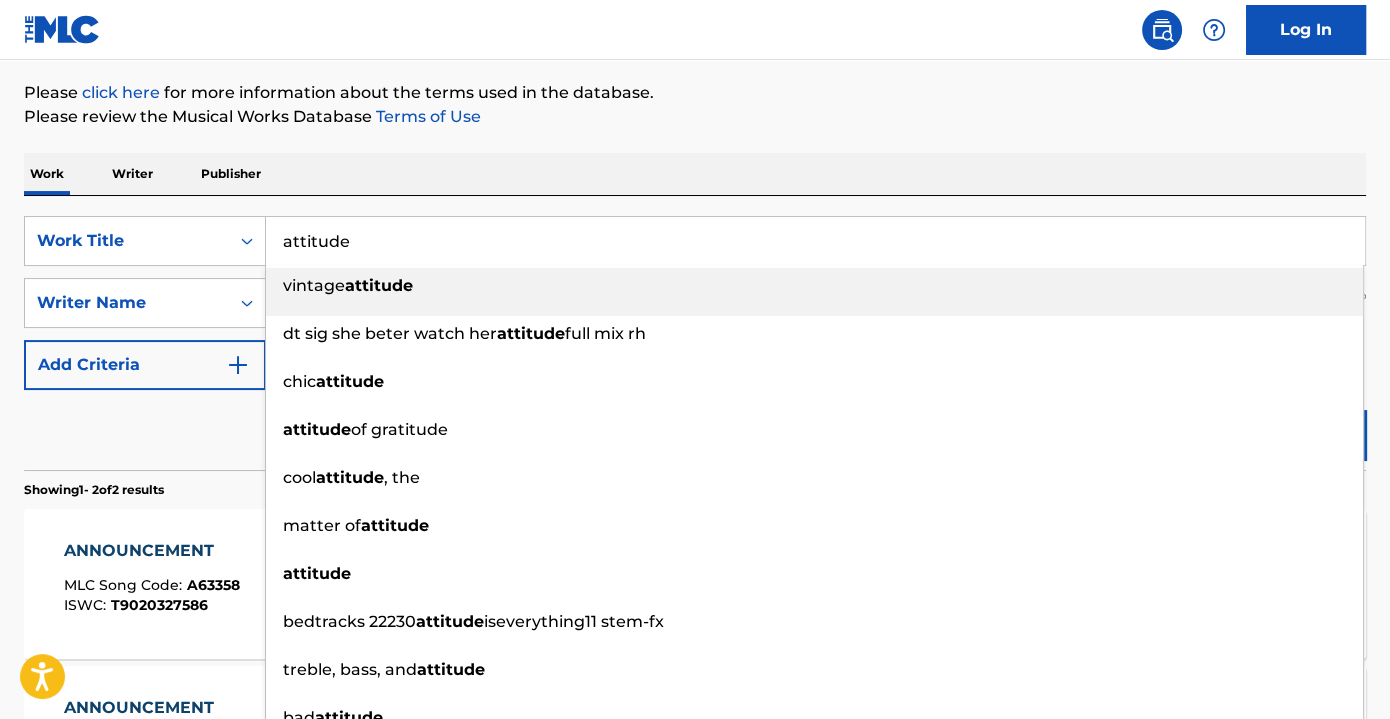 type on "attitude" 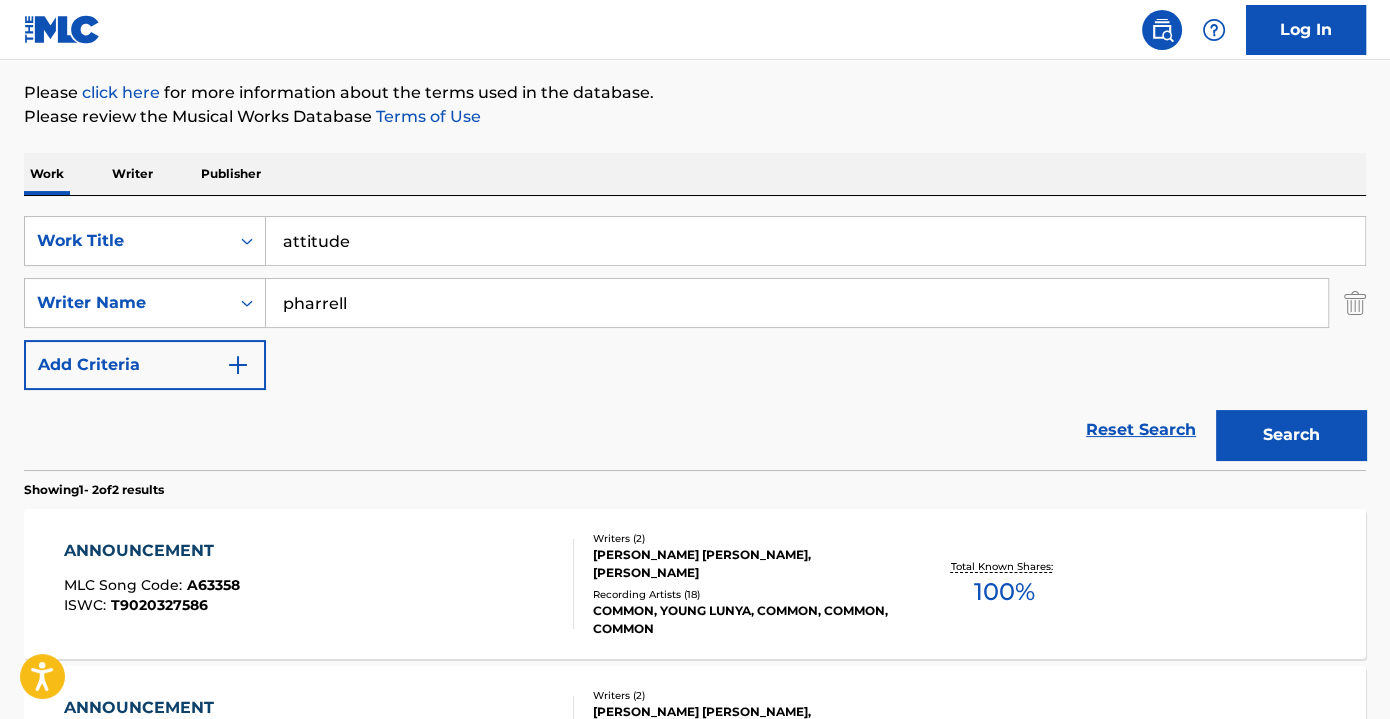 click on "Work Writer Publisher" at bounding box center (695, 174) 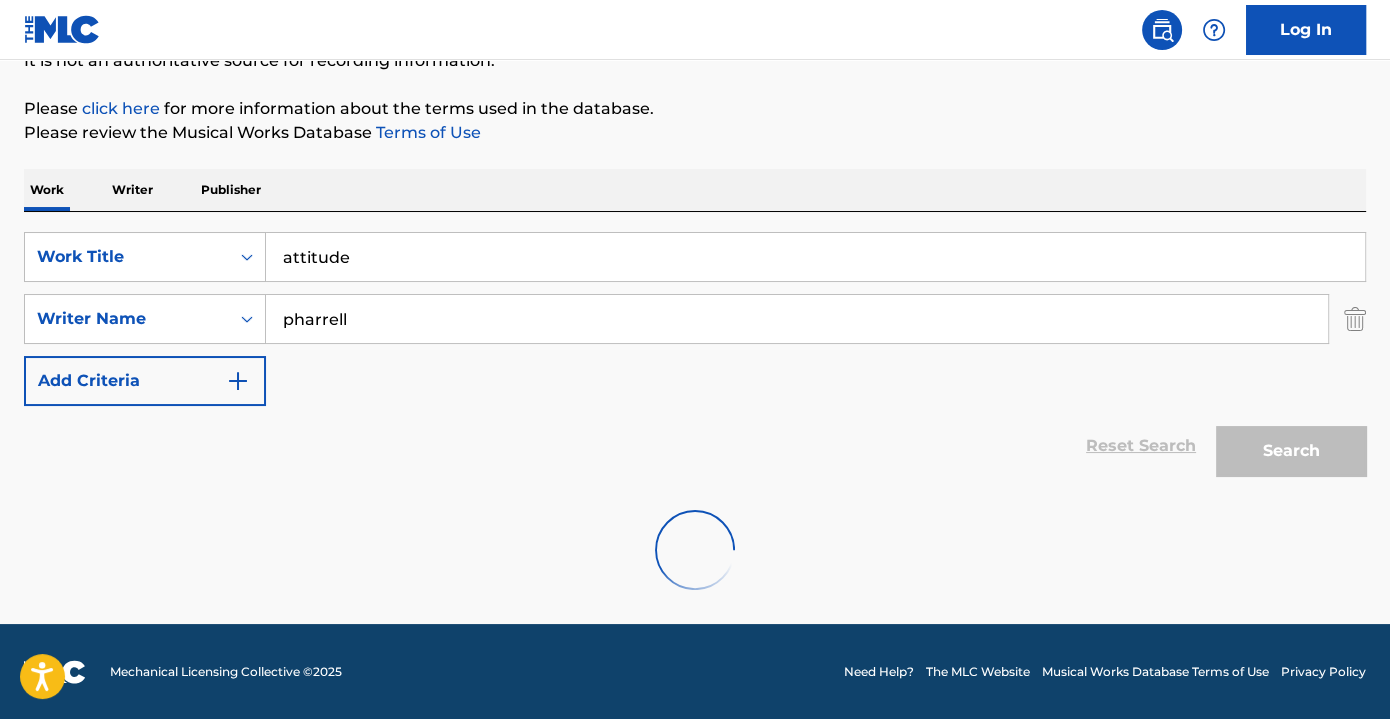 scroll, scrollTop: 229, scrollLeft: 0, axis: vertical 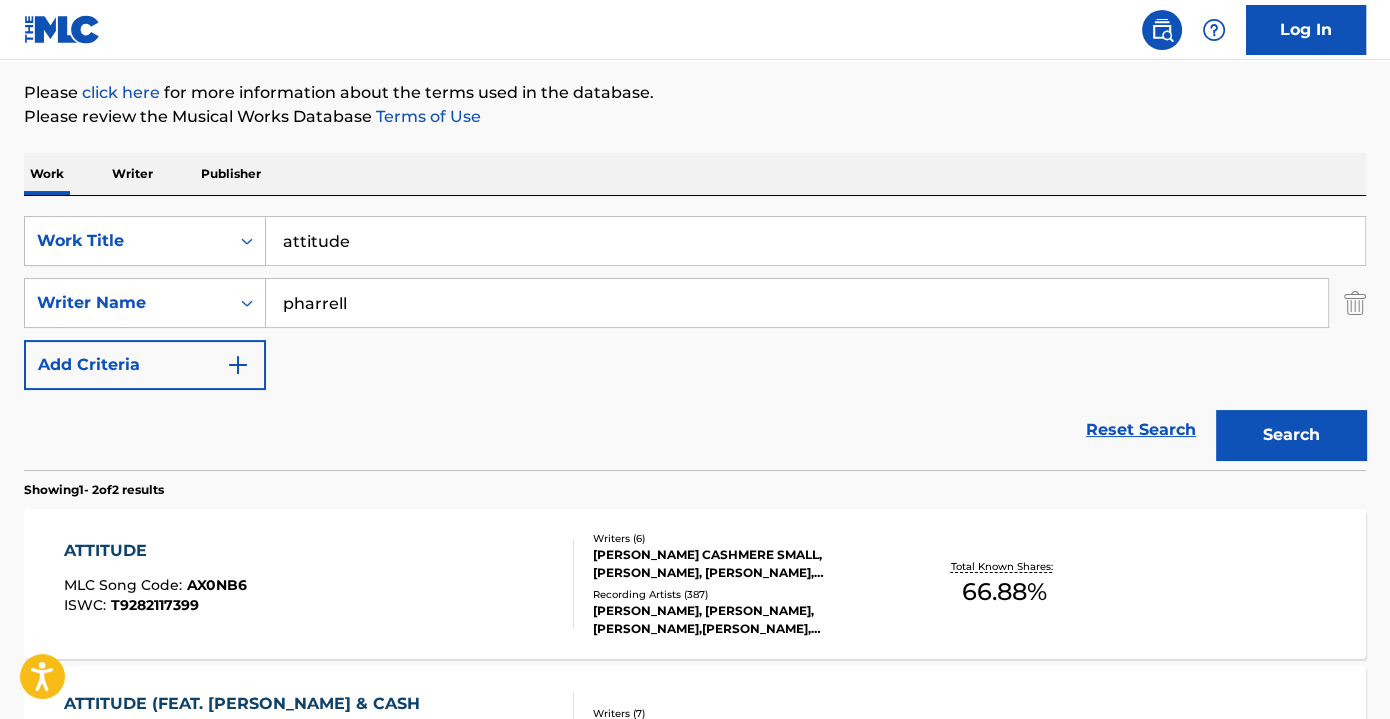 click on "ATTITUDE MLC Song Code : AX0NB6 ISWC : T9282117399" at bounding box center (319, 584) 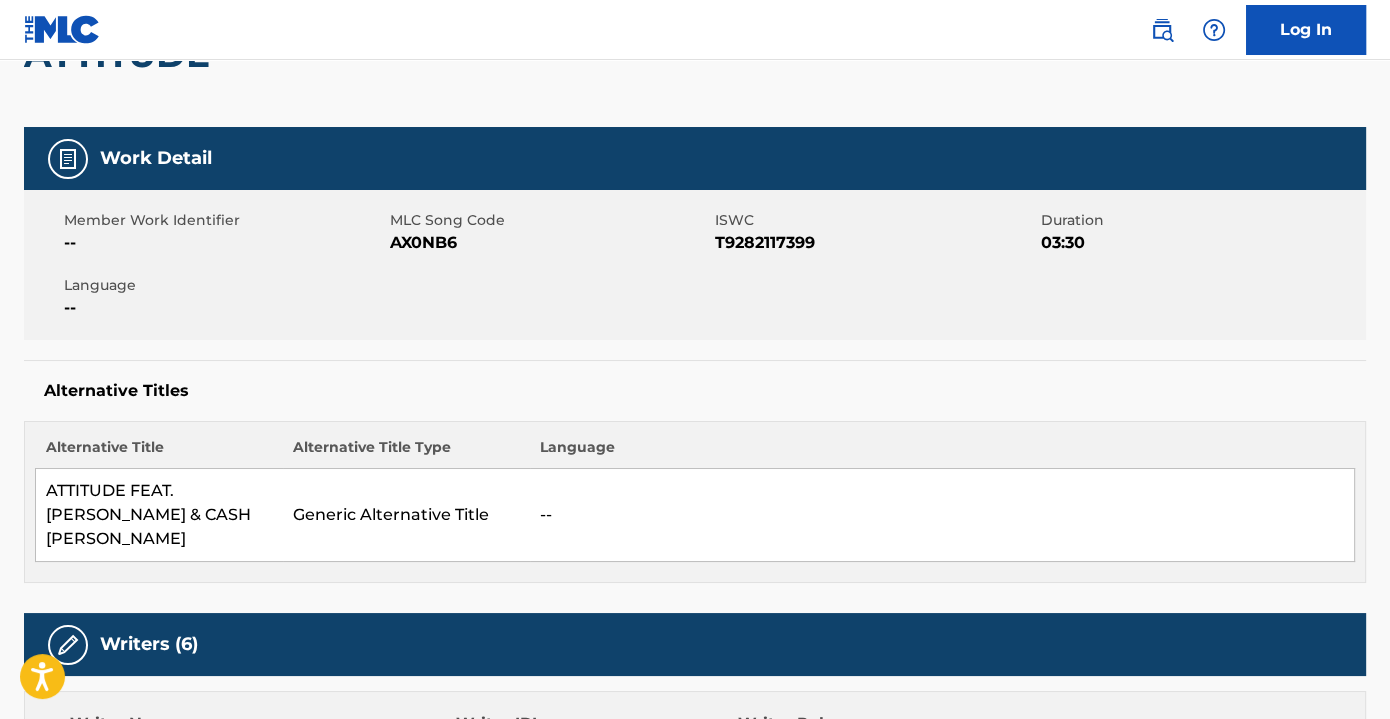 scroll, scrollTop: 0, scrollLeft: 0, axis: both 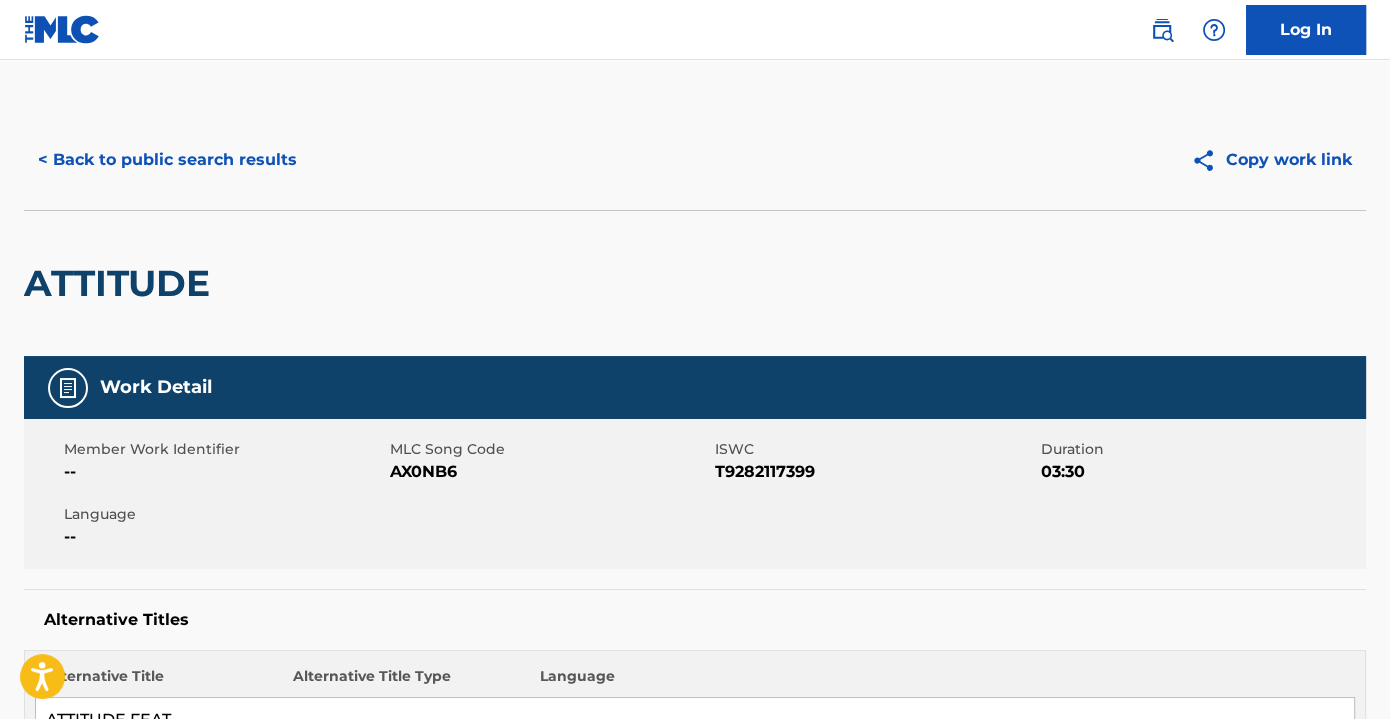 click on "< Back to public search results" at bounding box center [167, 160] 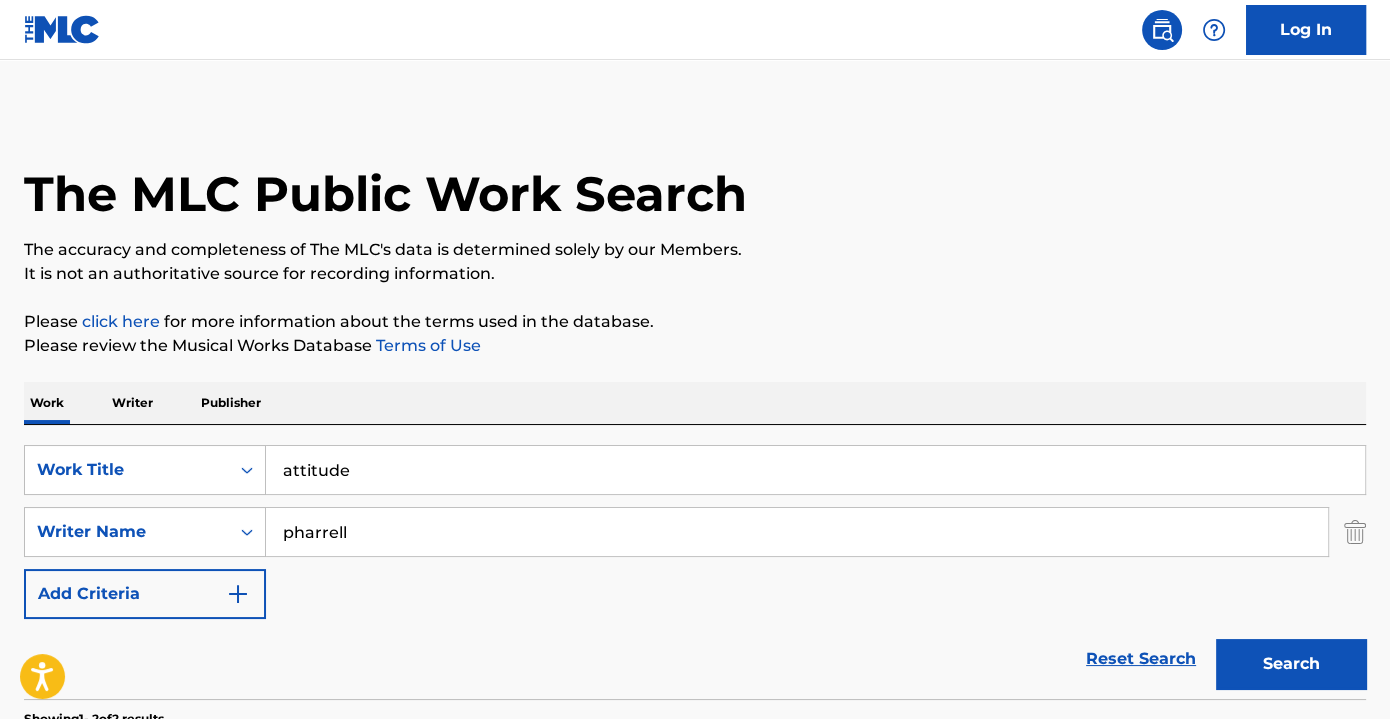 scroll, scrollTop: 229, scrollLeft: 0, axis: vertical 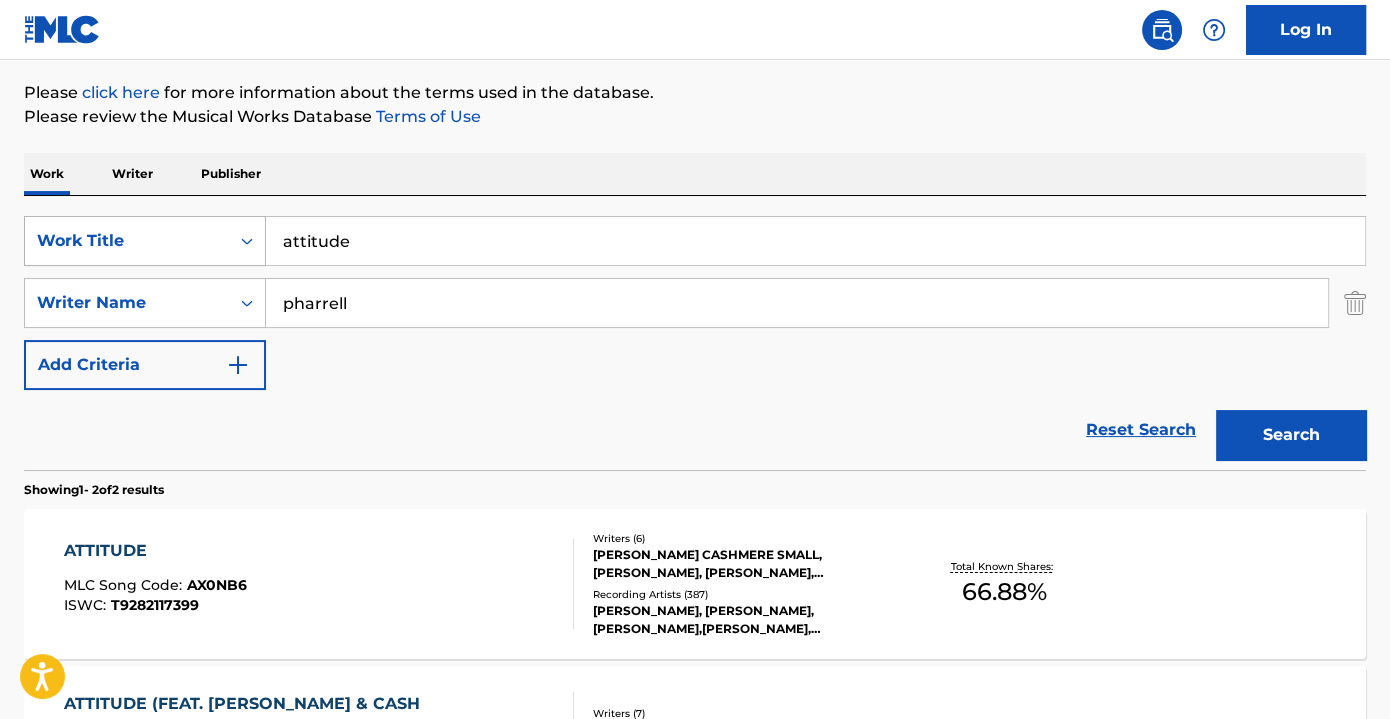drag, startPoint x: 362, startPoint y: 239, endPoint x: 211, endPoint y: 239, distance: 151 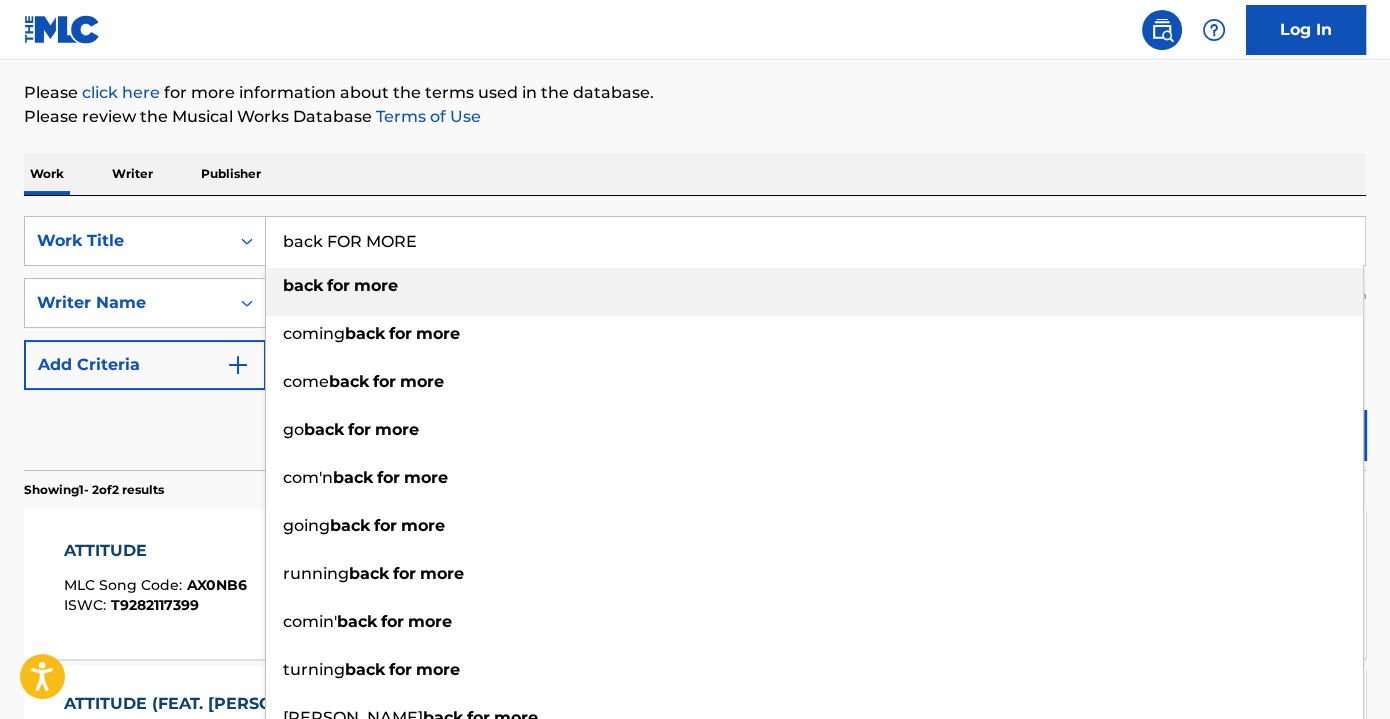 click on "back   for   more" at bounding box center (814, 286) 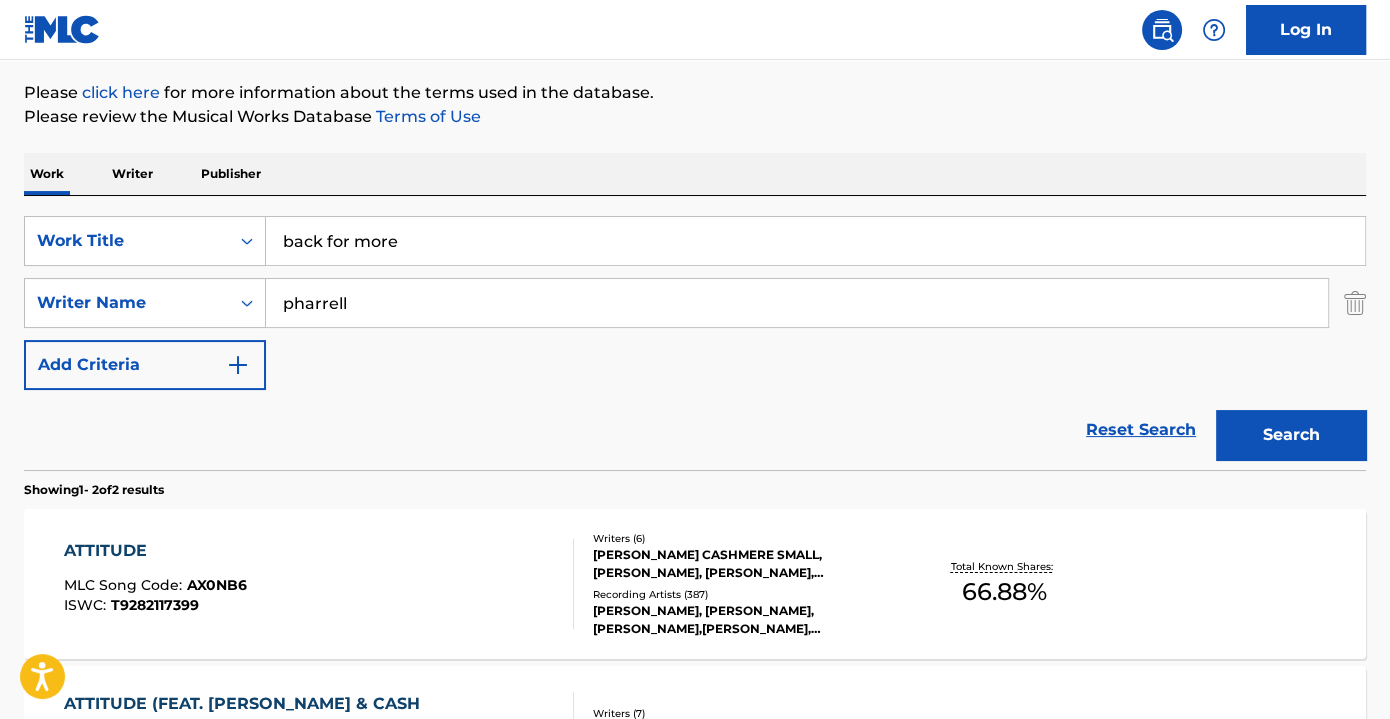 click on "Search" at bounding box center (1291, 435) 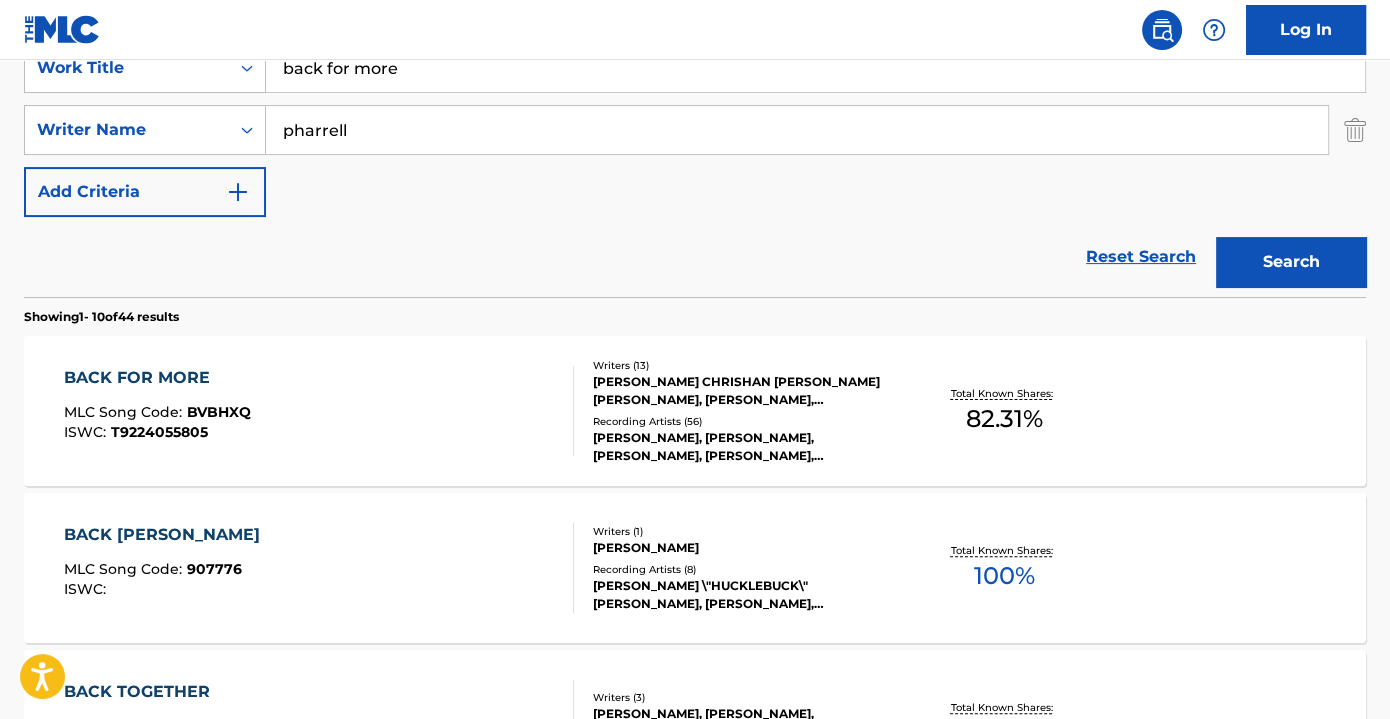 scroll, scrollTop: 410, scrollLeft: 0, axis: vertical 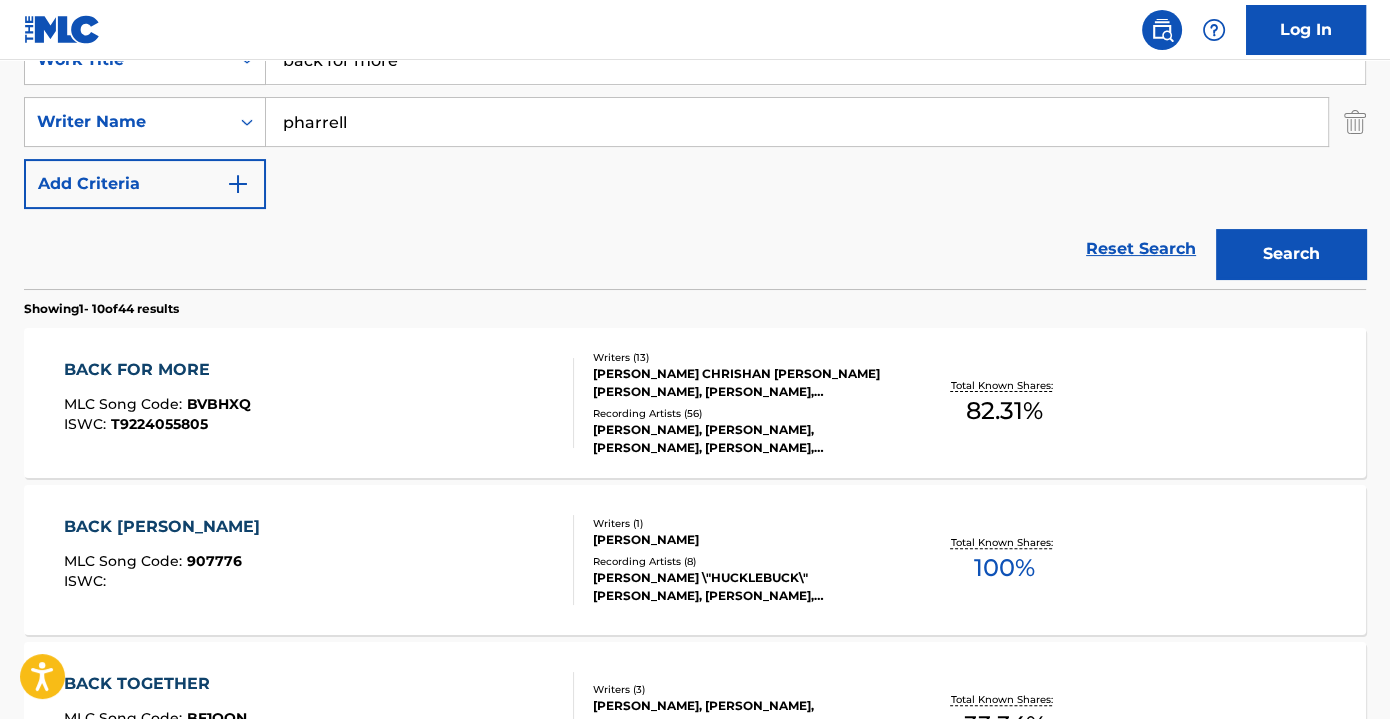click on "[PERSON_NAME], [PERSON_NAME], [PERSON_NAME], [PERSON_NAME], [PERSON_NAME]" at bounding box center (743, 439) 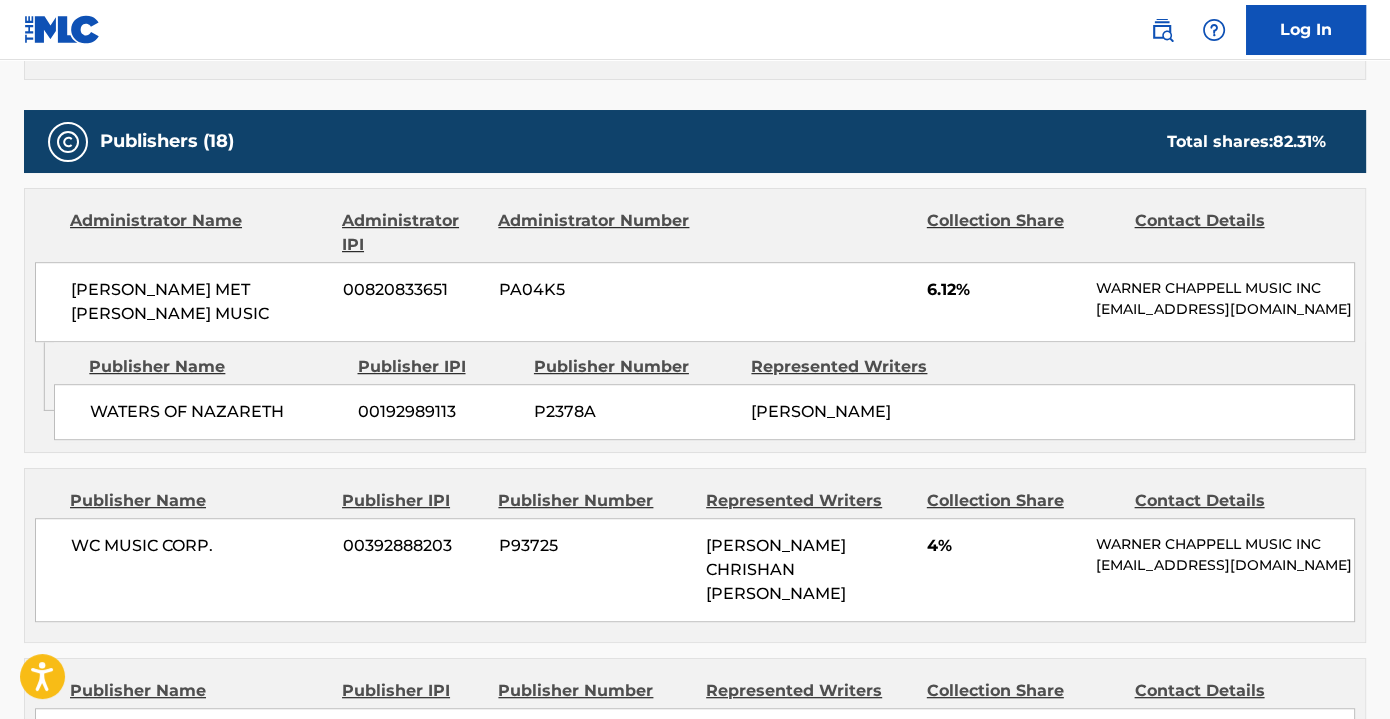 scroll, scrollTop: 1181, scrollLeft: 0, axis: vertical 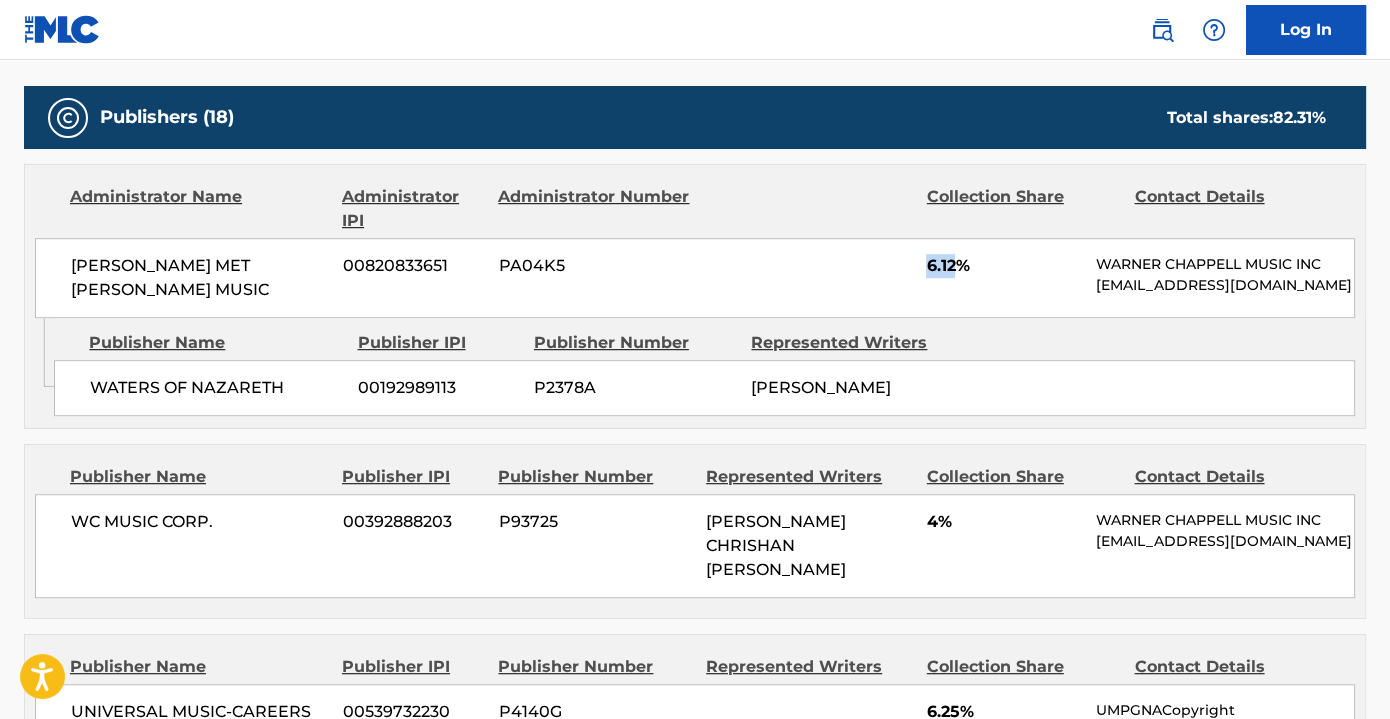 drag, startPoint x: 954, startPoint y: 257, endPoint x: 928, endPoint y: 263, distance: 26.683329 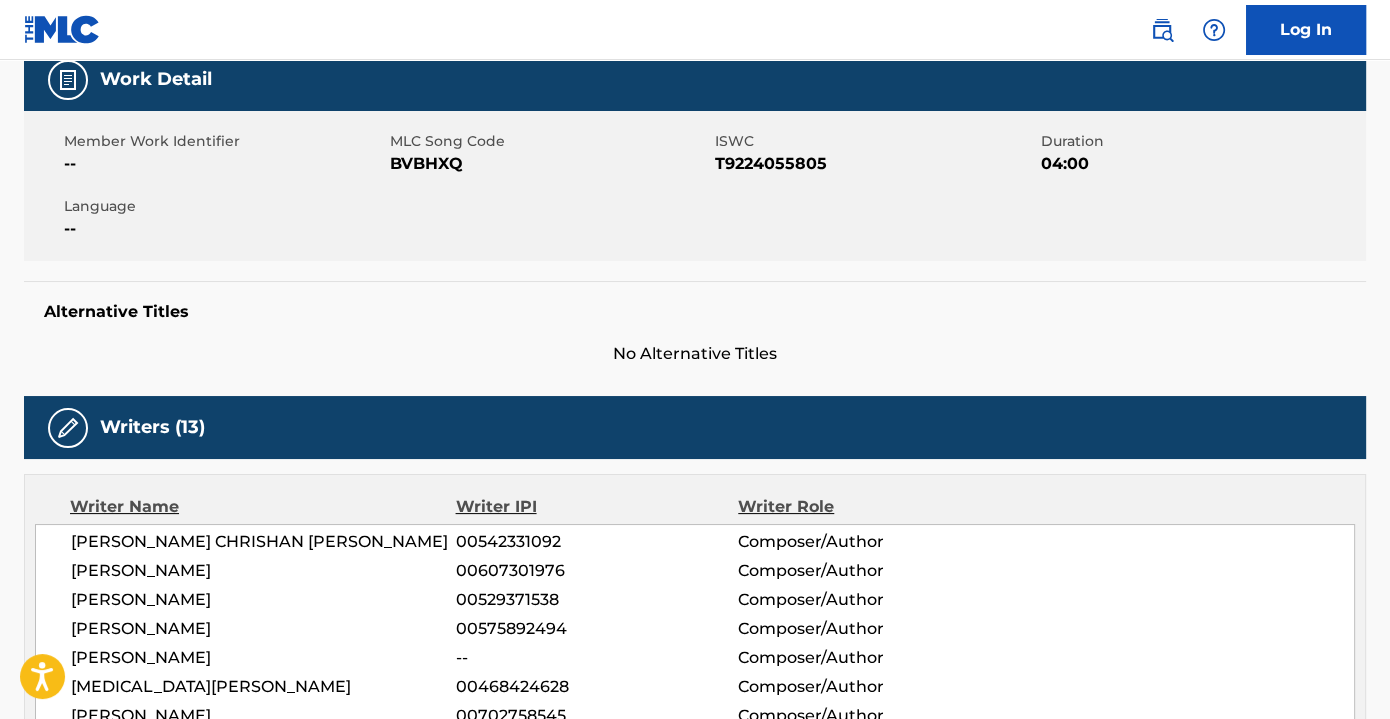 scroll, scrollTop: 0, scrollLeft: 0, axis: both 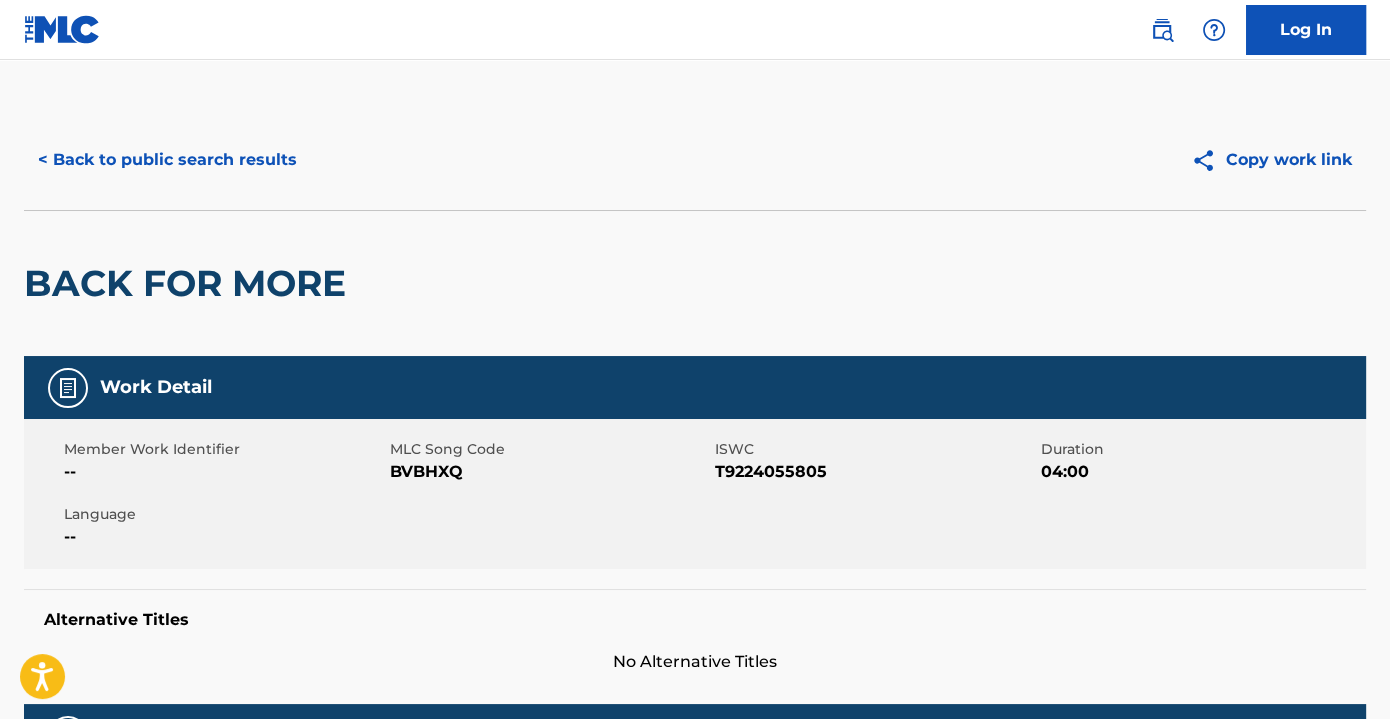click on "< Back to public search results" at bounding box center (167, 160) 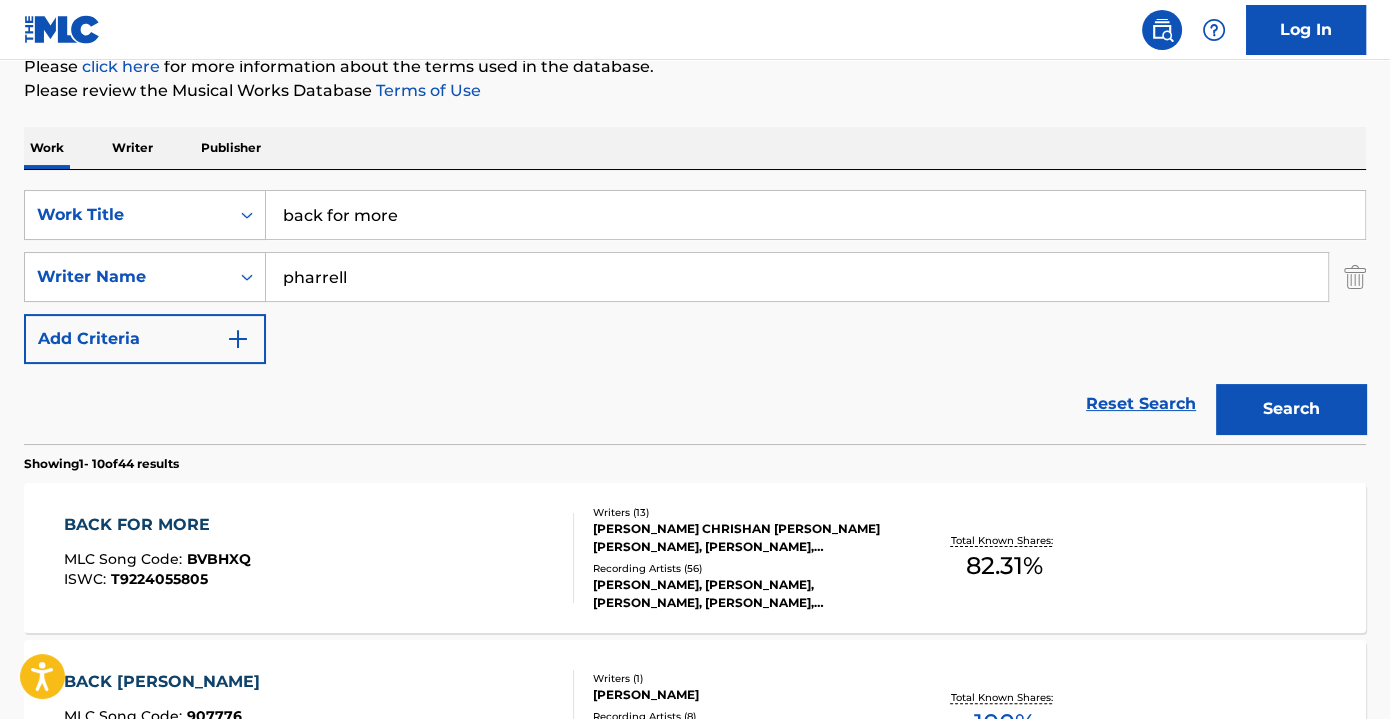 scroll, scrollTop: 229, scrollLeft: 0, axis: vertical 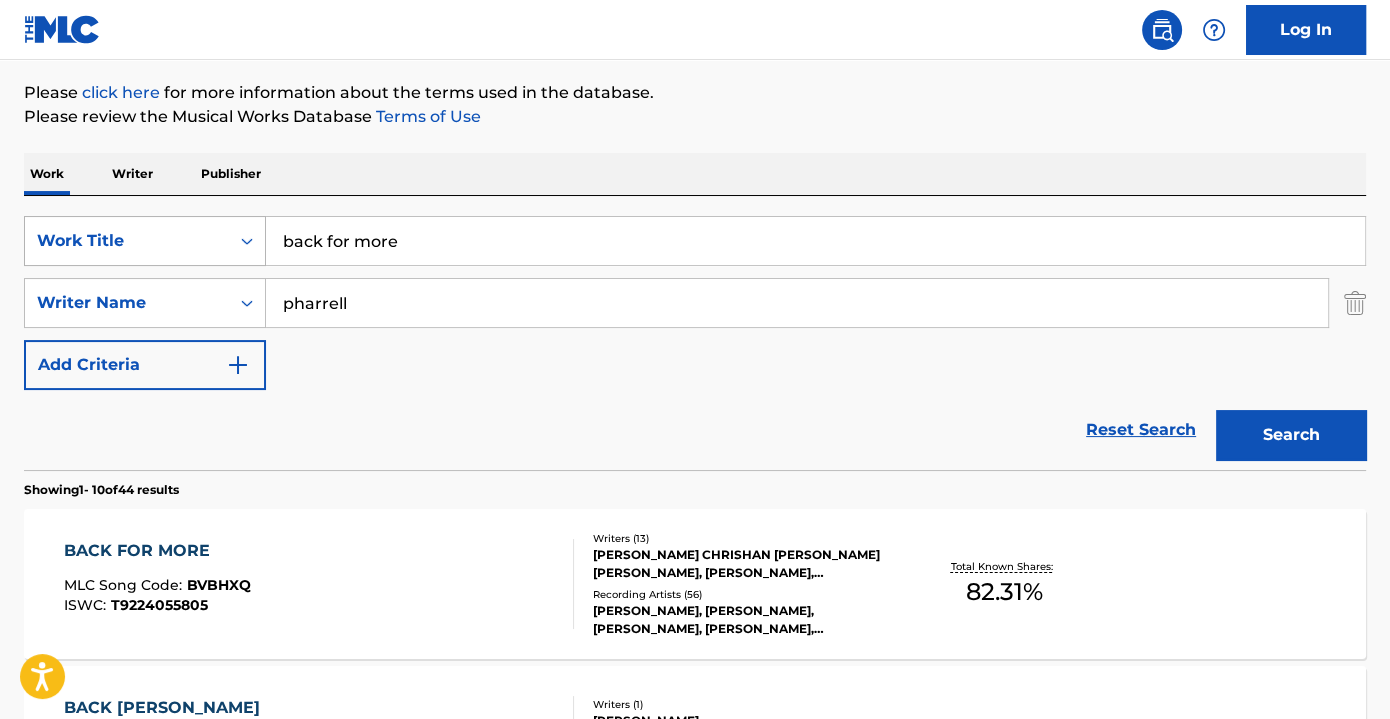 drag, startPoint x: 410, startPoint y: 228, endPoint x: 232, endPoint y: 226, distance: 178.01123 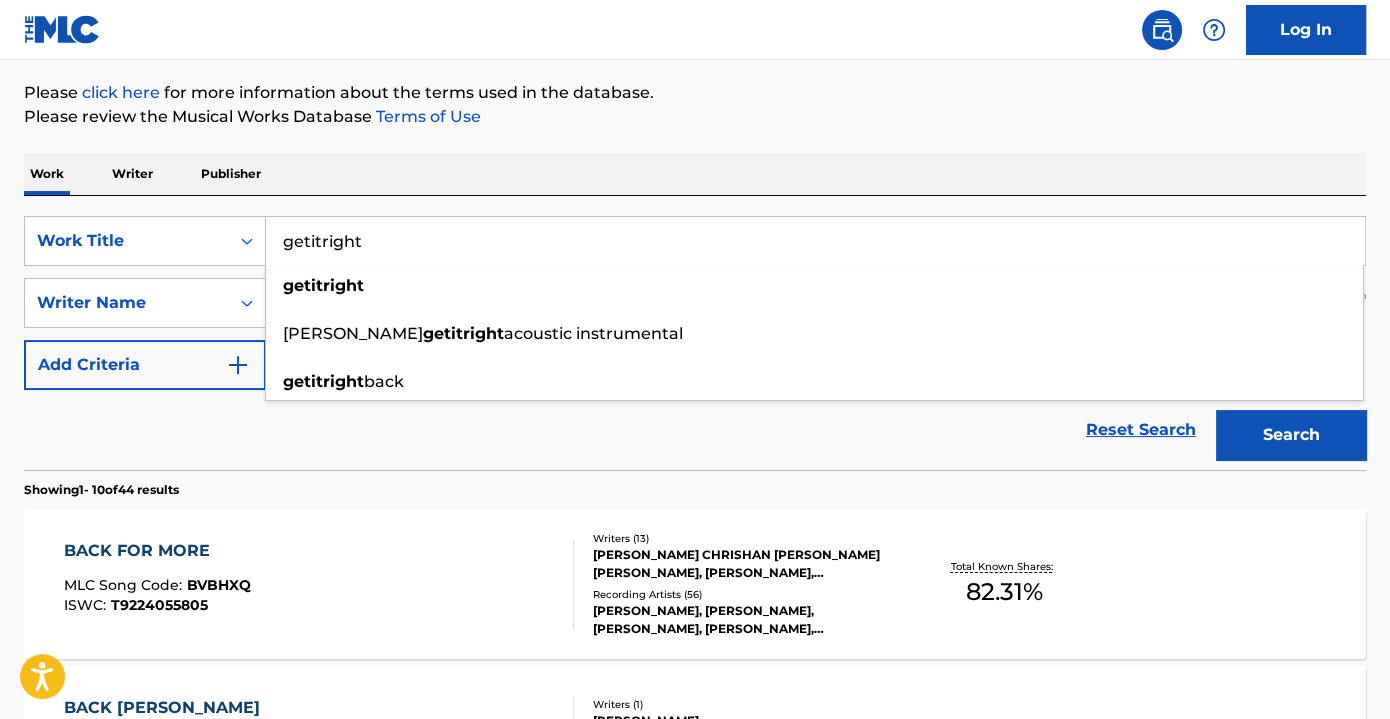 type on "getitright" 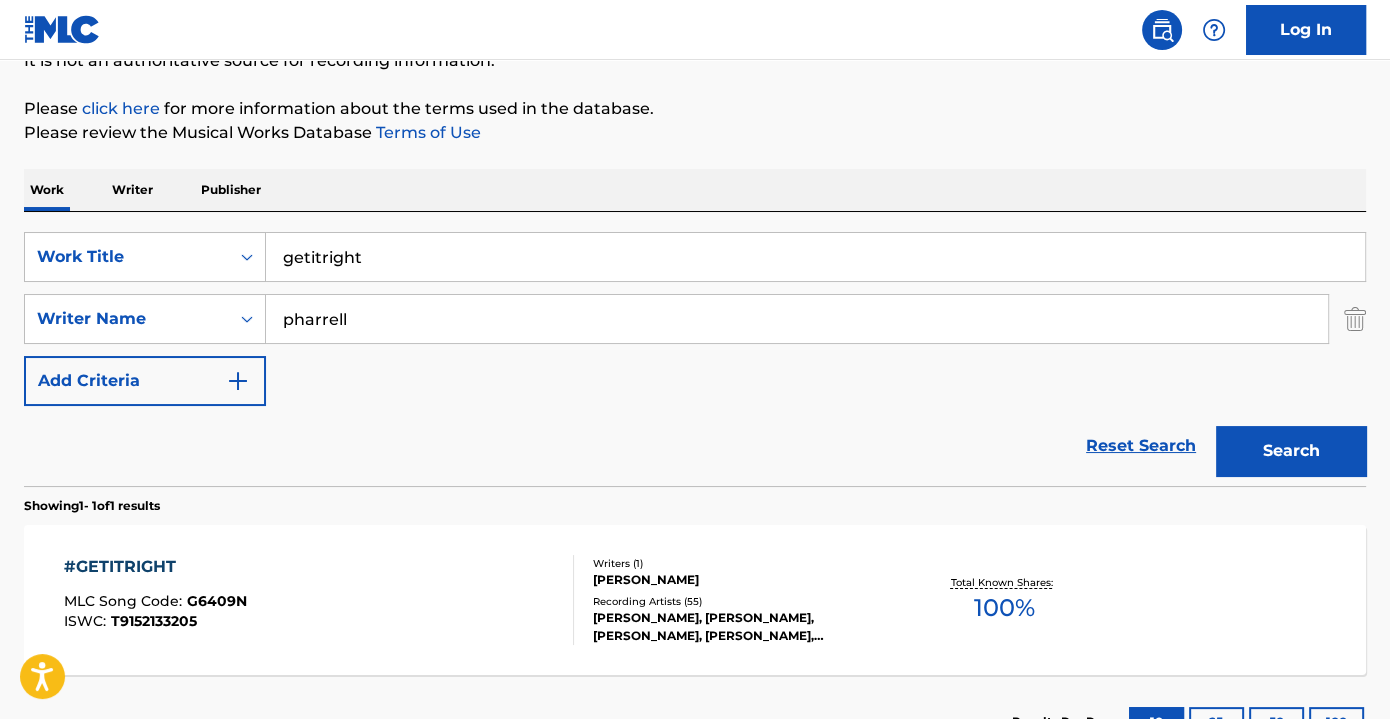 scroll, scrollTop: 229, scrollLeft: 0, axis: vertical 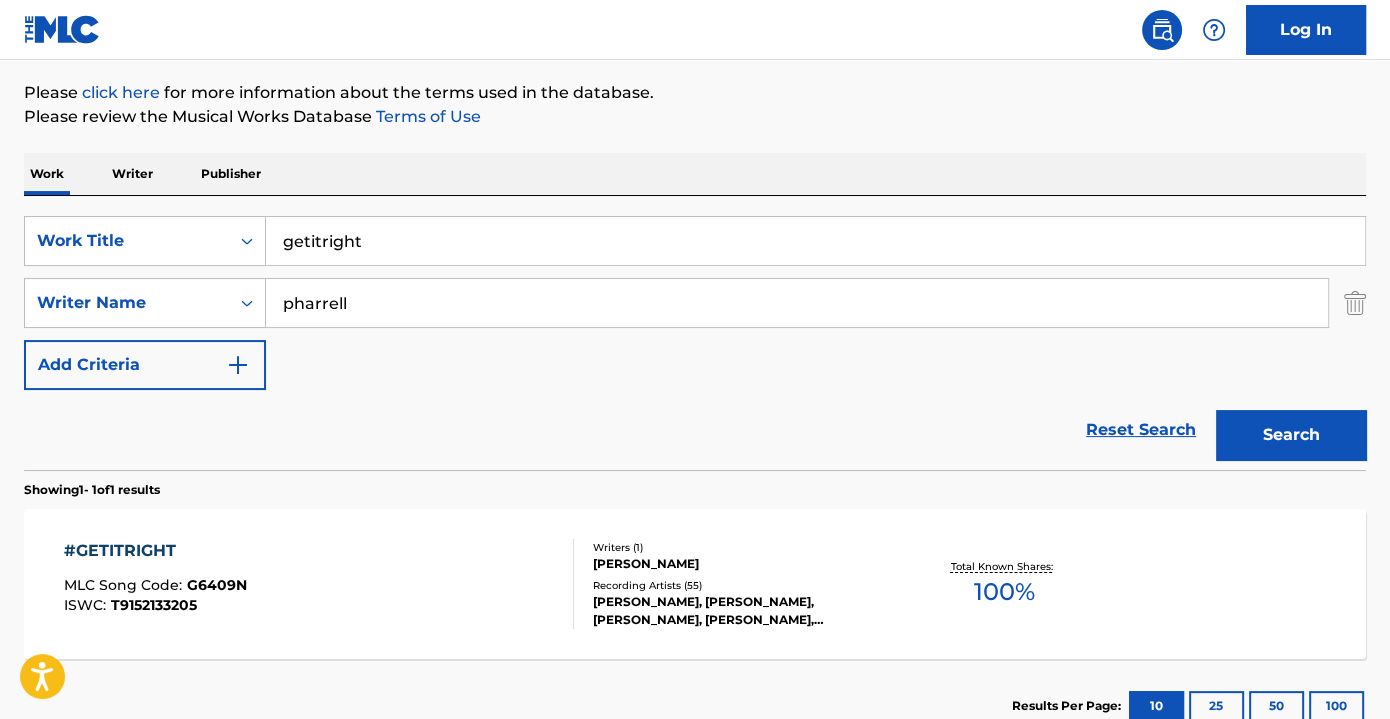 click on "#GETITRIGHT MLC Song Code : G6409N ISWC : T9152133205" at bounding box center (319, 584) 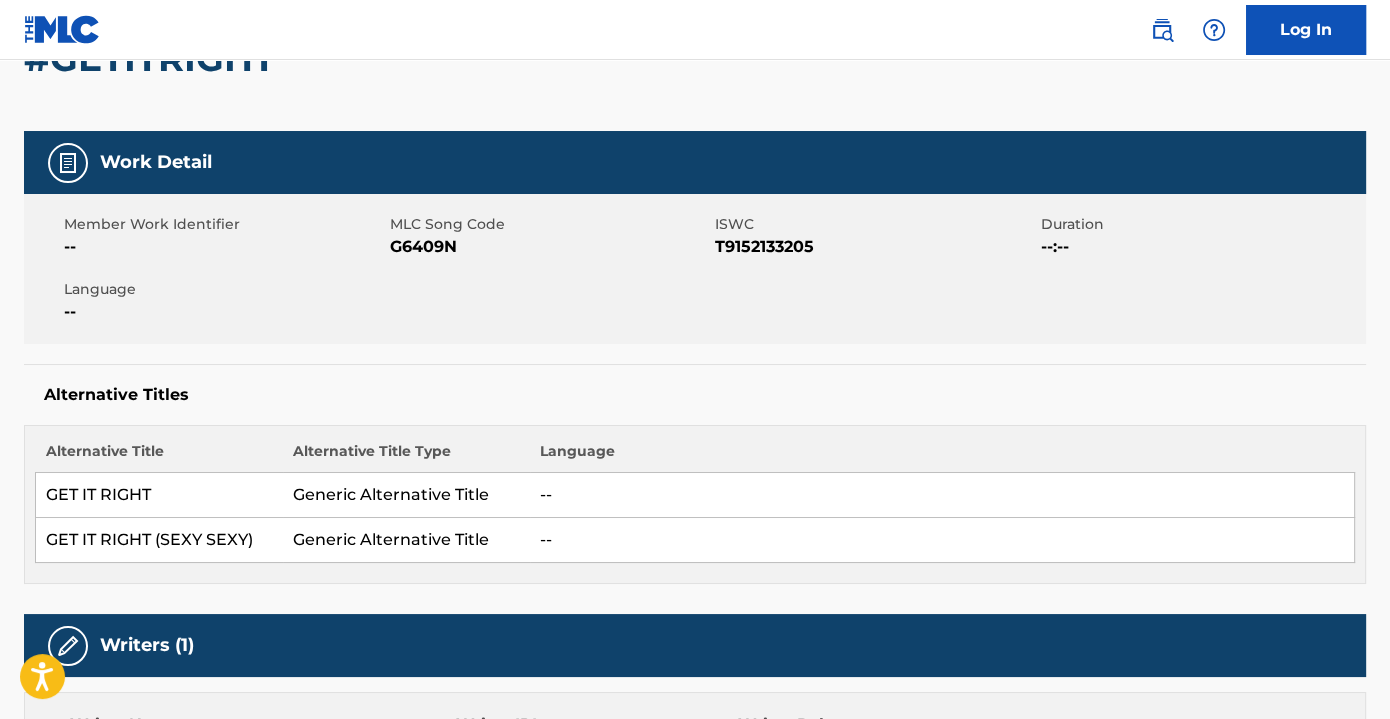 scroll, scrollTop: 0, scrollLeft: 0, axis: both 